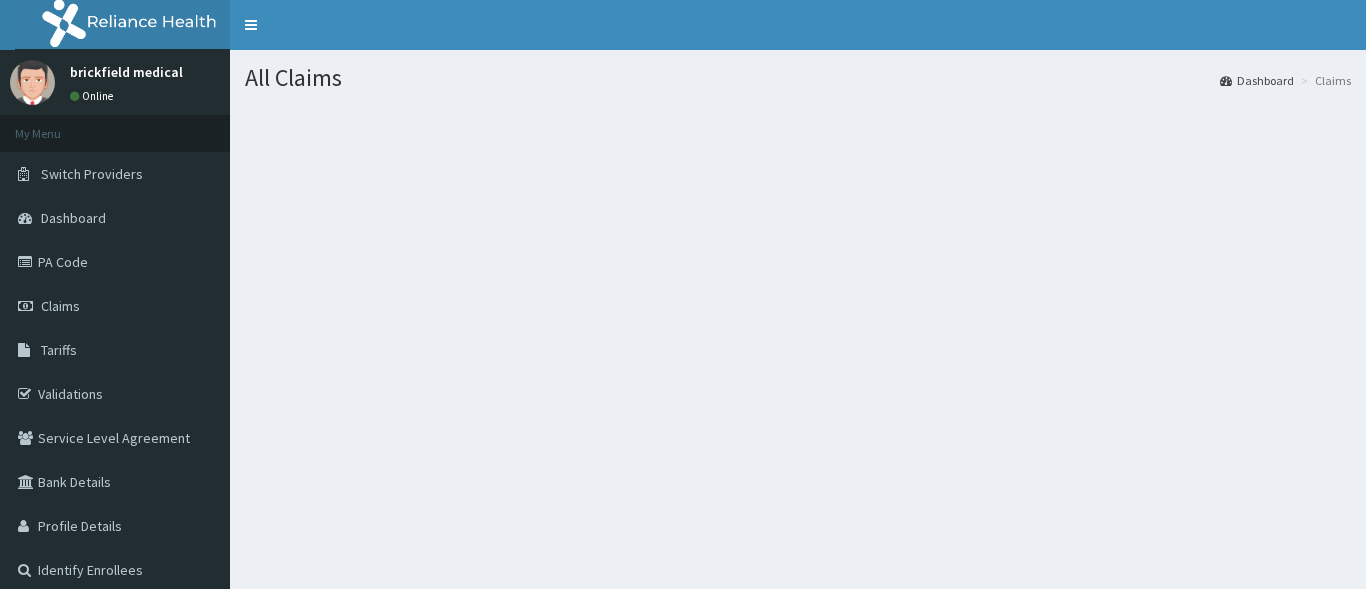 scroll, scrollTop: 0, scrollLeft: 0, axis: both 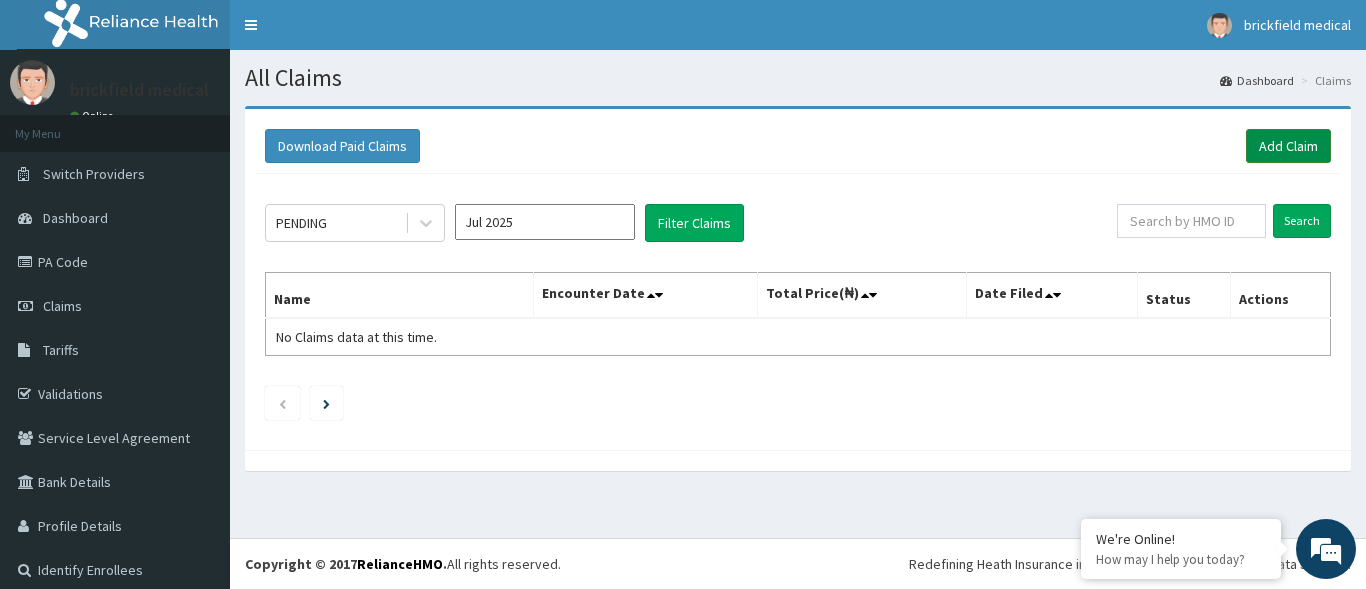click on "Add Claim" at bounding box center (1288, 146) 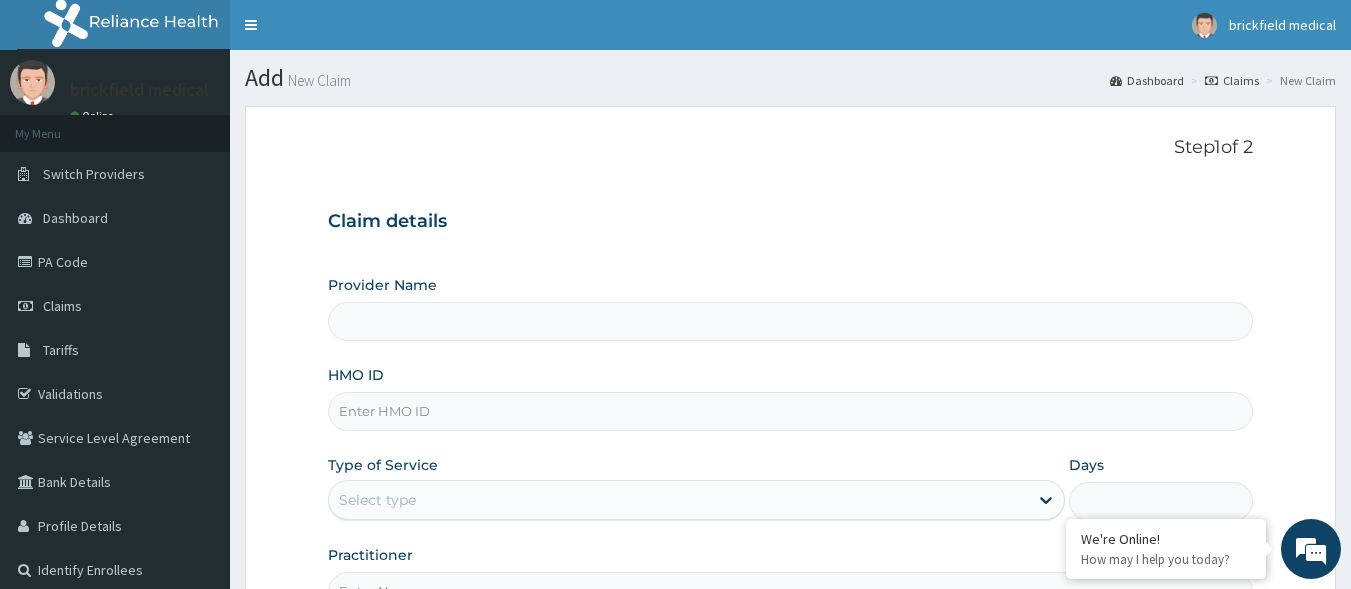 scroll, scrollTop: 0, scrollLeft: 0, axis: both 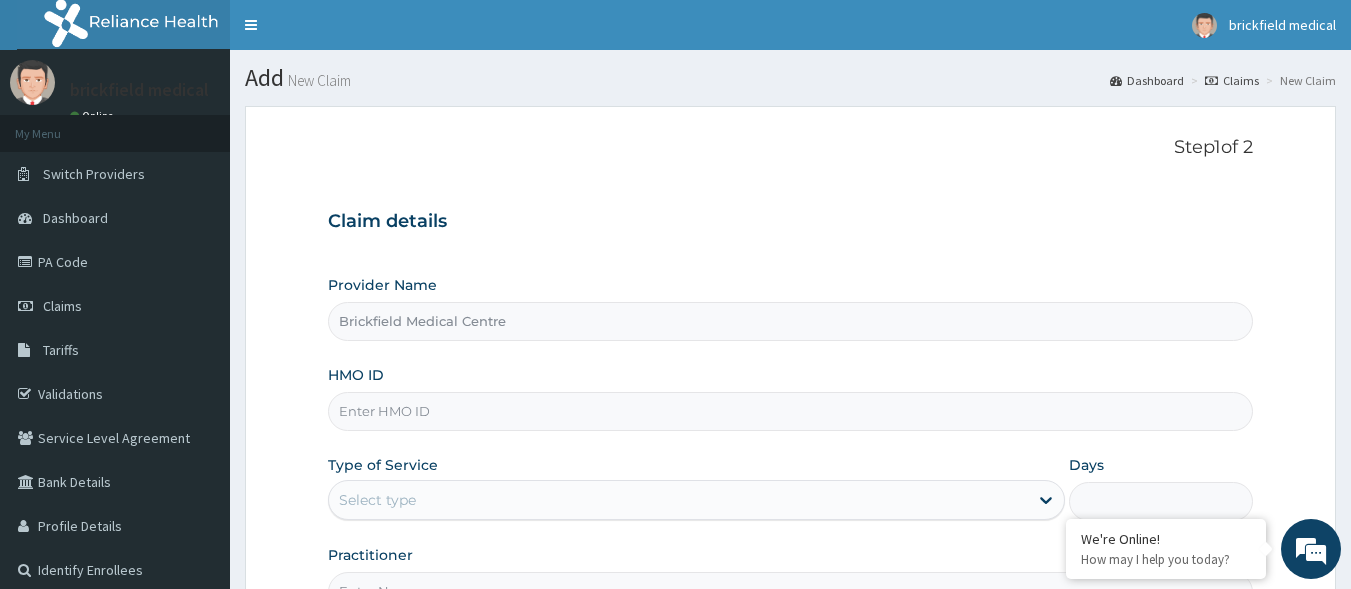 click on "HMO ID" at bounding box center [791, 411] 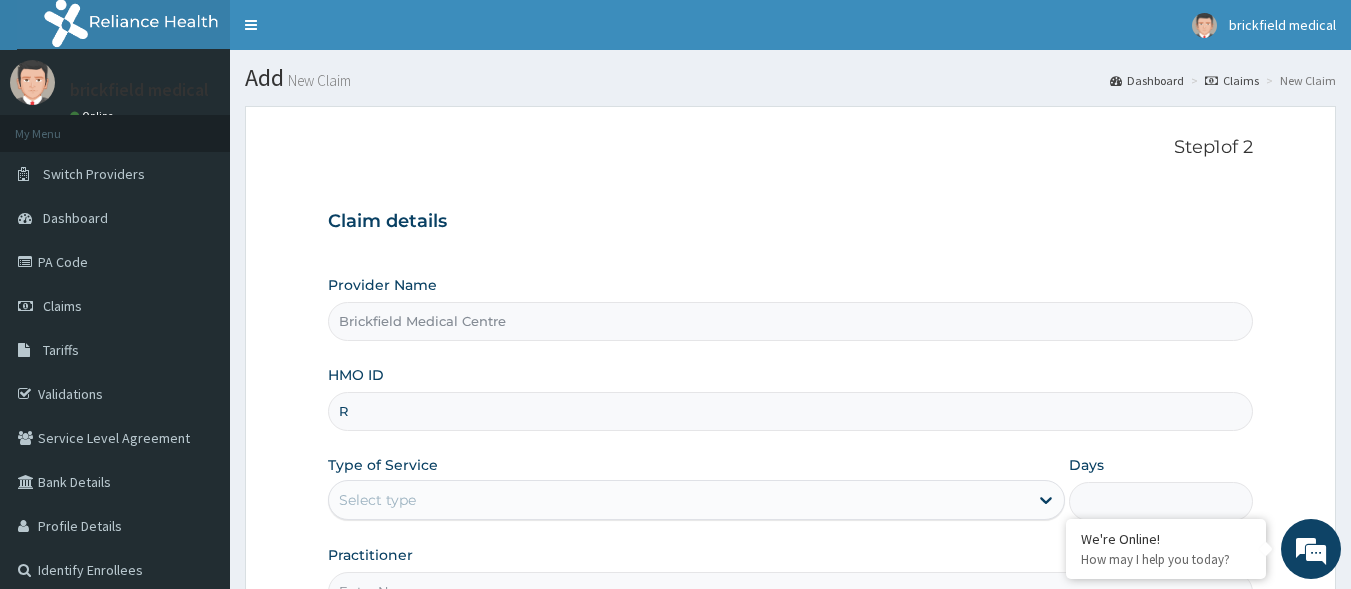 scroll, scrollTop: 0, scrollLeft: 0, axis: both 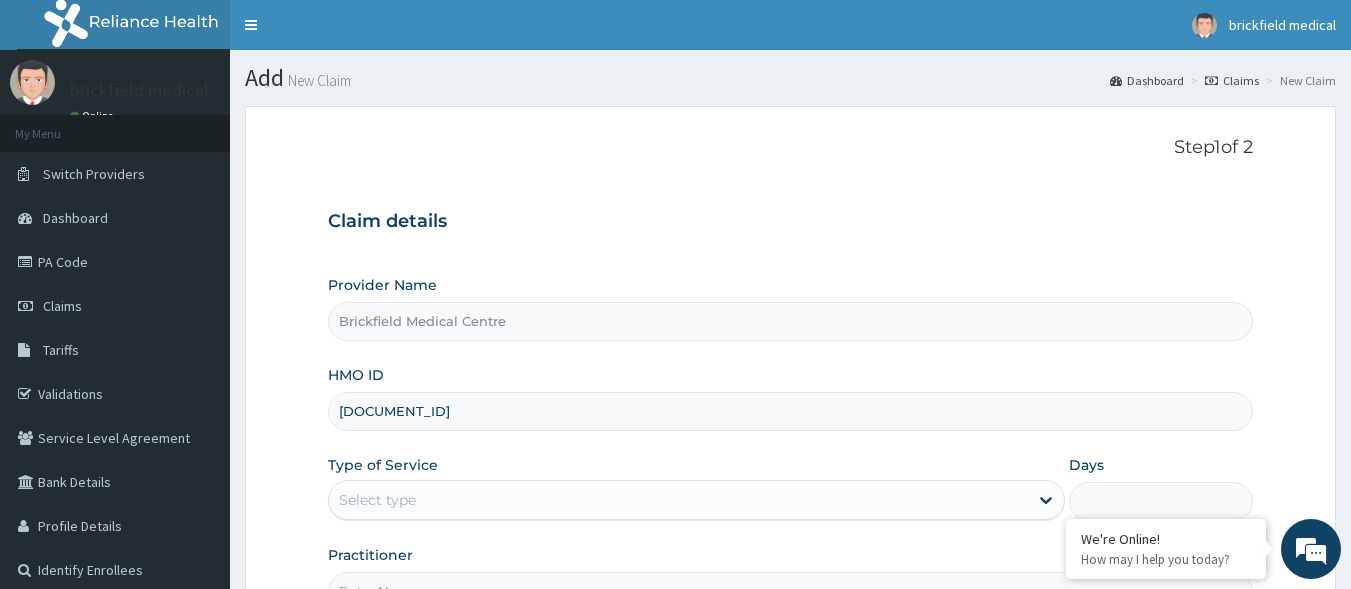 type on "RWT/10027/A" 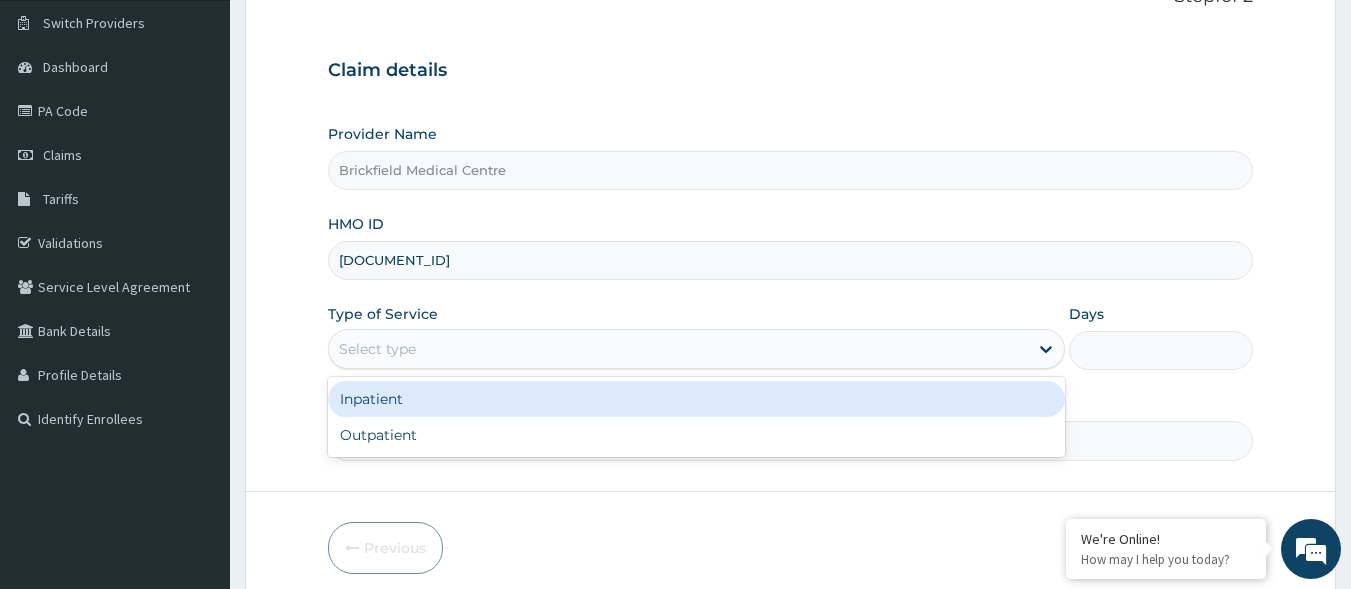 scroll, scrollTop: 156, scrollLeft: 0, axis: vertical 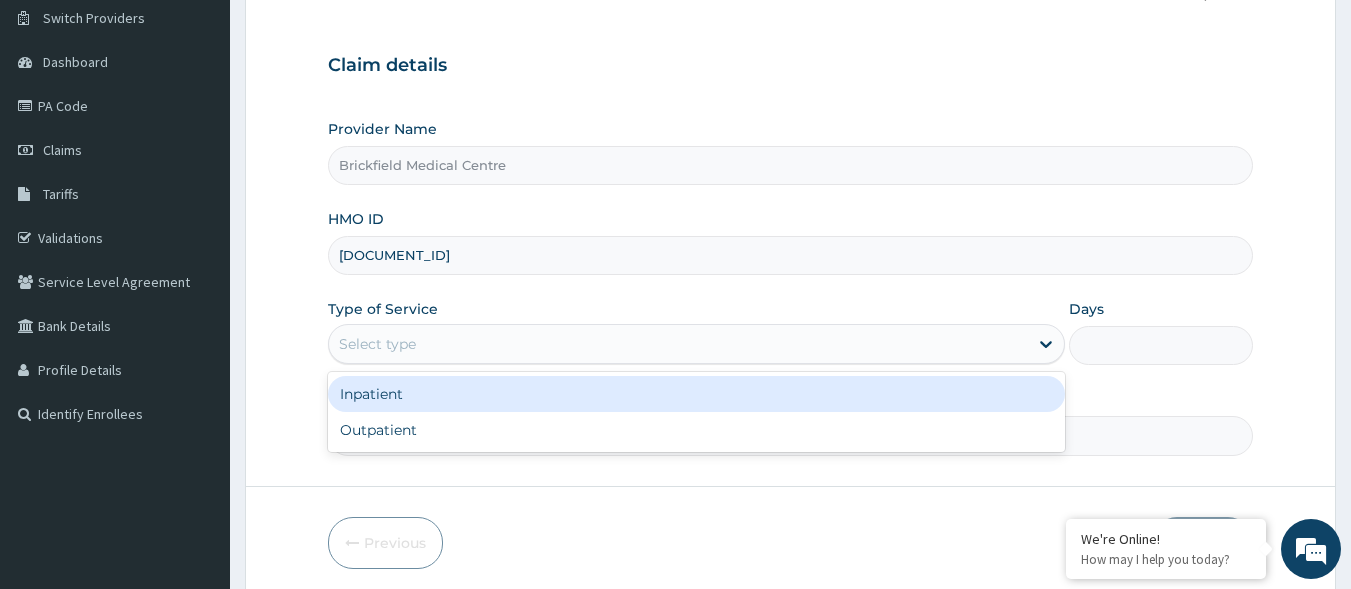 click on "Outpatient" at bounding box center (696, 430) 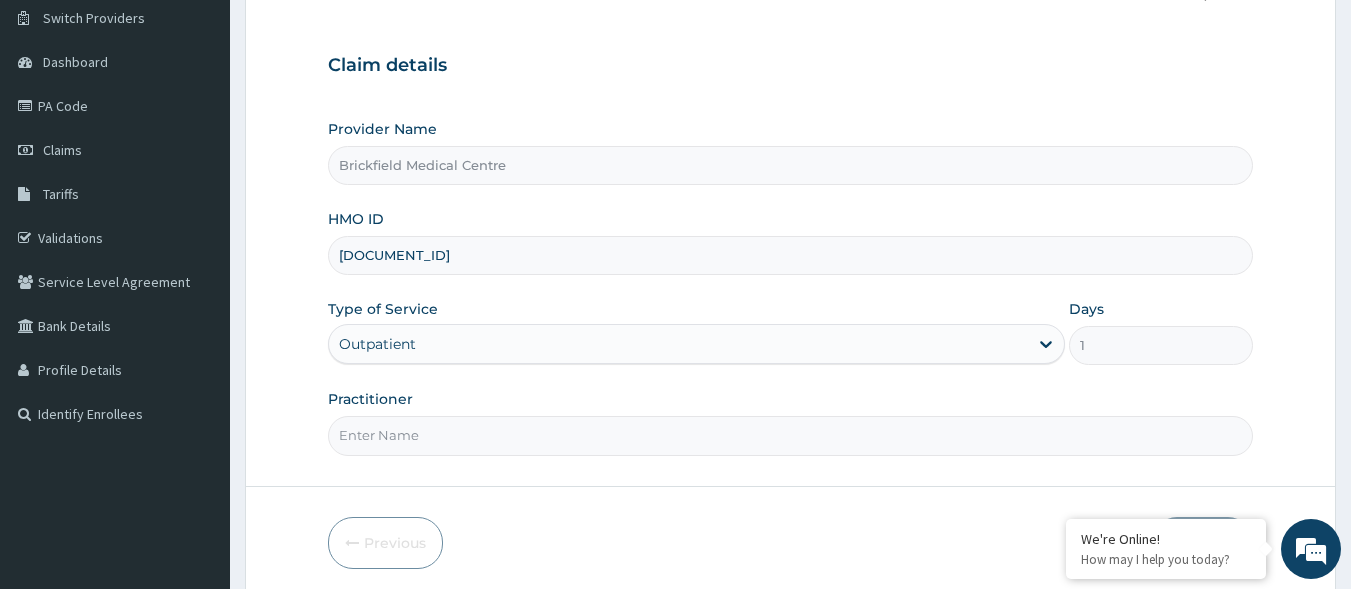 click on "Practitioner" at bounding box center (791, 435) 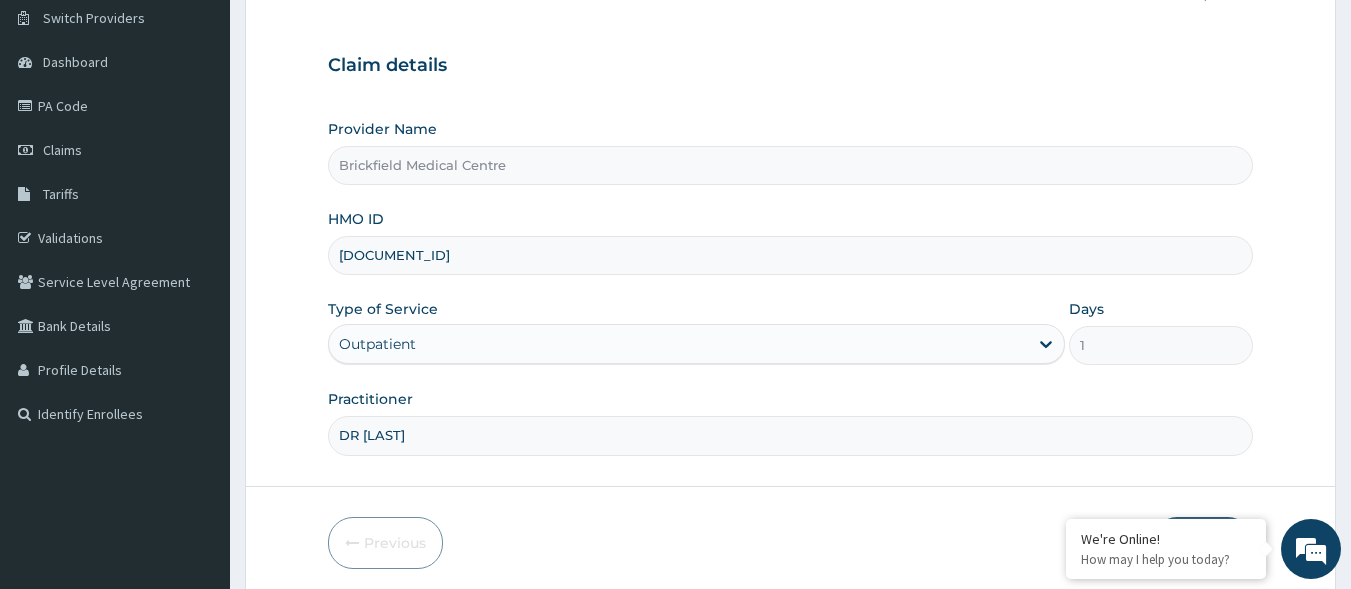 type on "DR BAYODE" 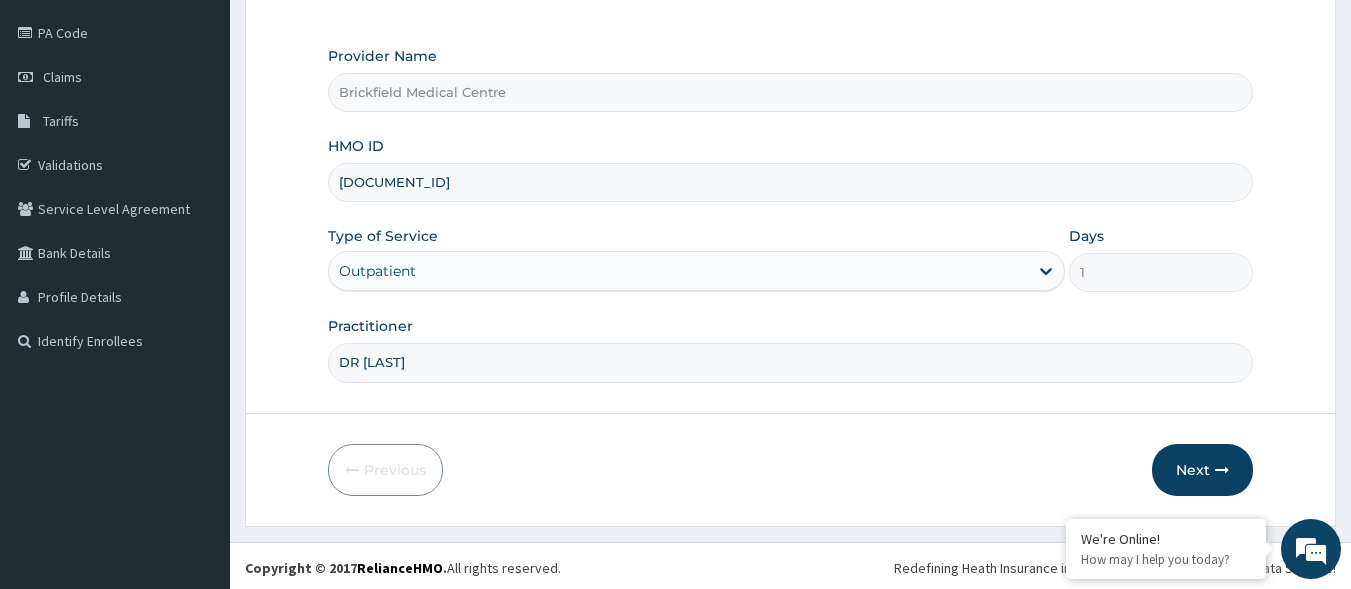 scroll, scrollTop: 233, scrollLeft: 0, axis: vertical 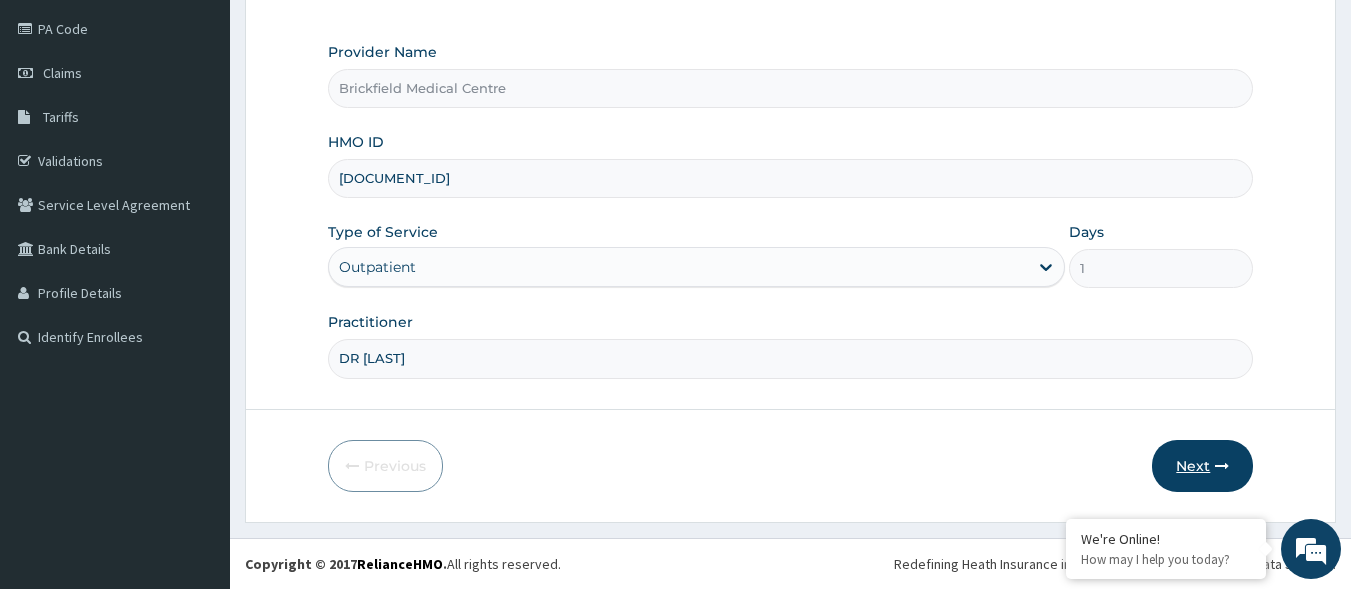click on "Next" at bounding box center (1202, 466) 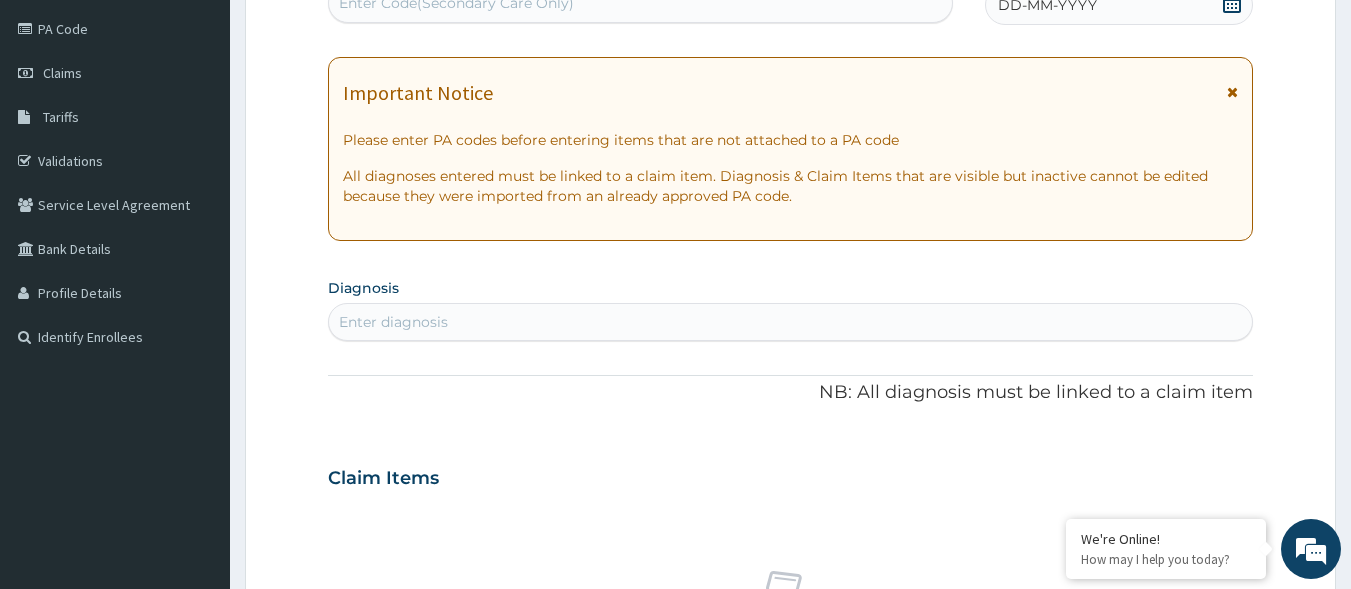 scroll, scrollTop: 174, scrollLeft: 0, axis: vertical 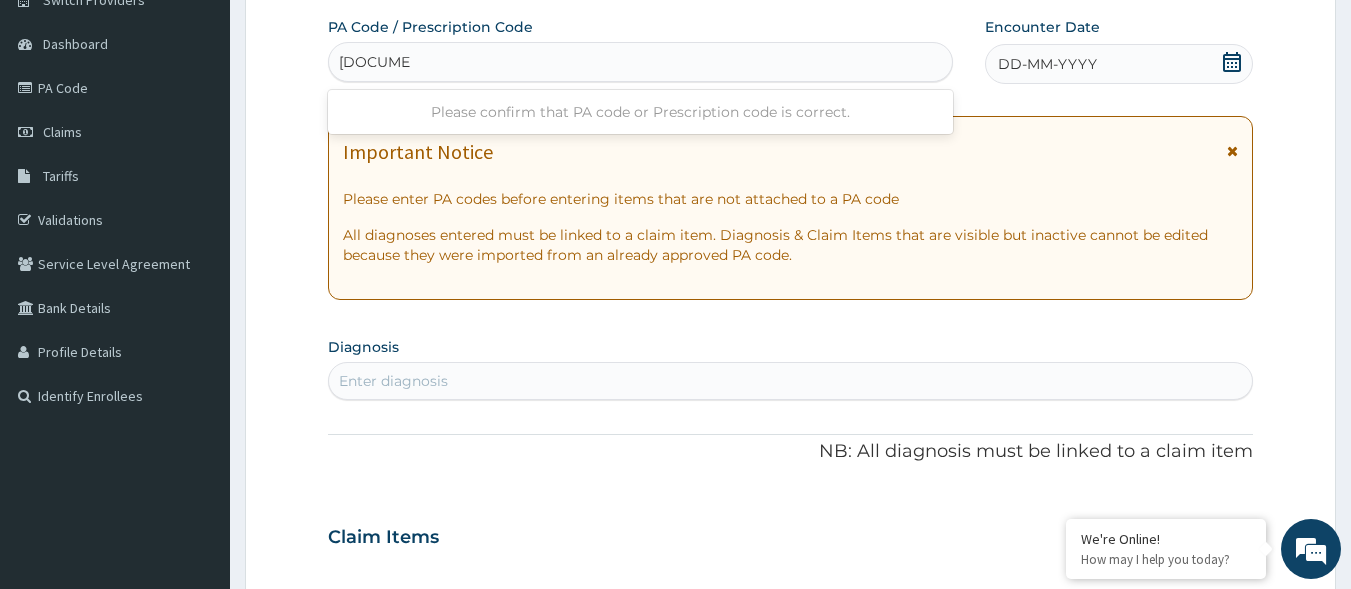 type on "PA/A8C768" 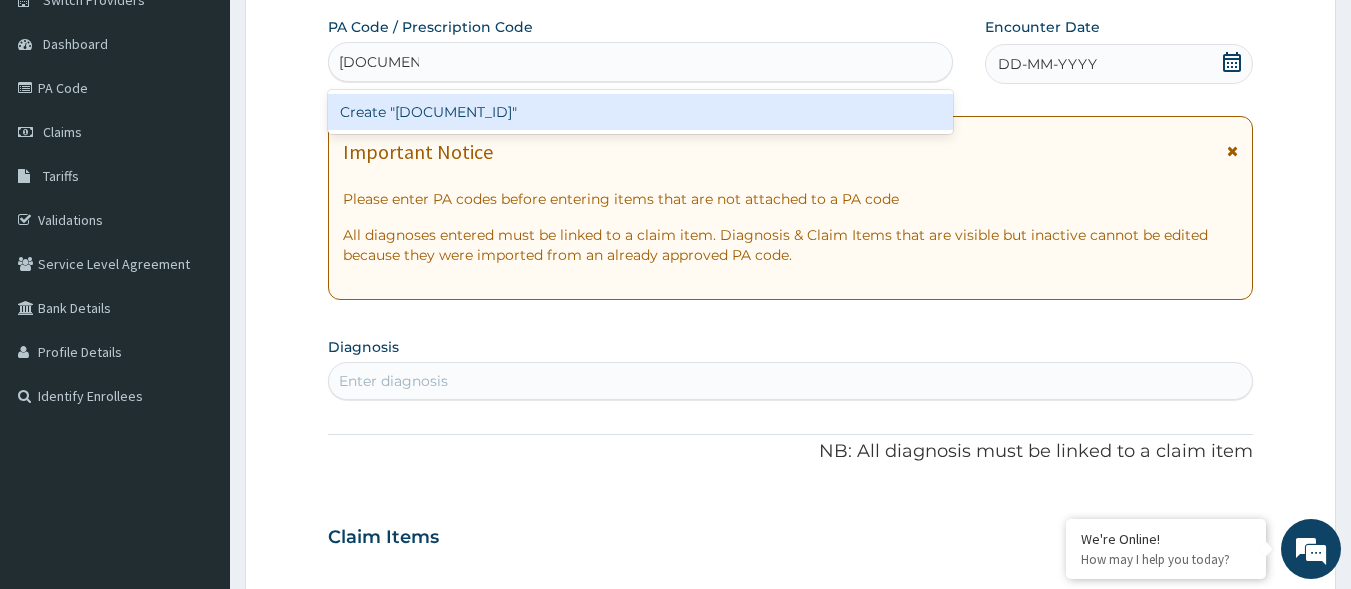 click on "Create "PA/A8C768"" at bounding box center (641, 112) 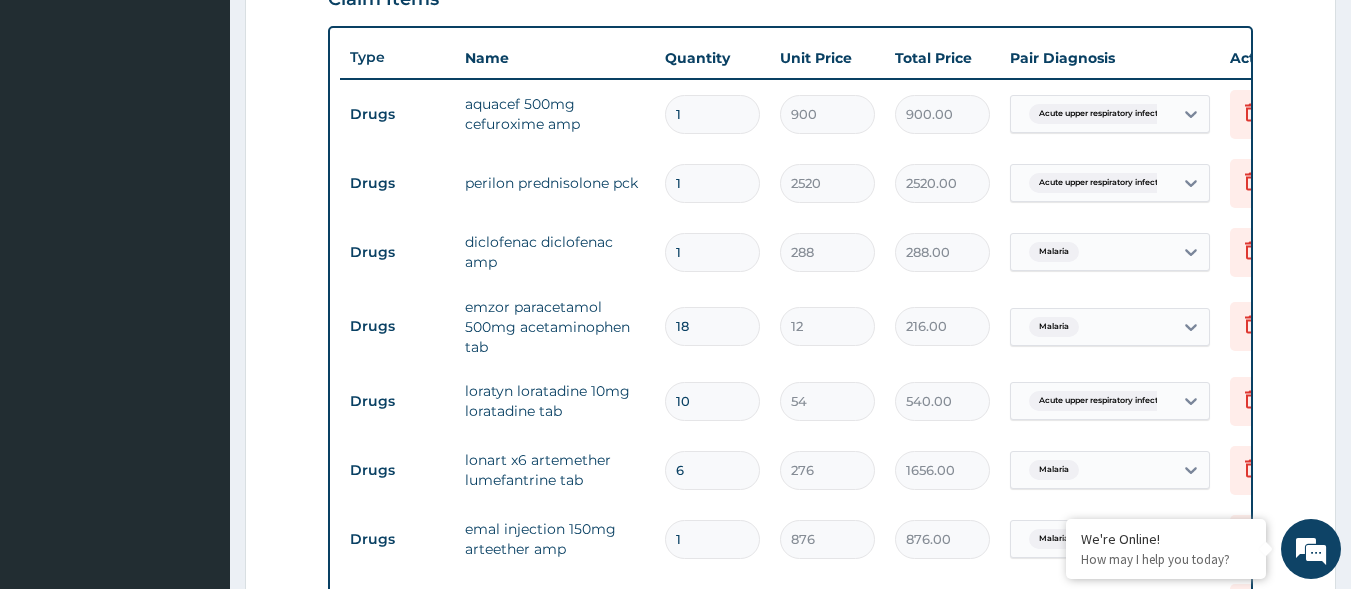 scroll, scrollTop: 695, scrollLeft: 0, axis: vertical 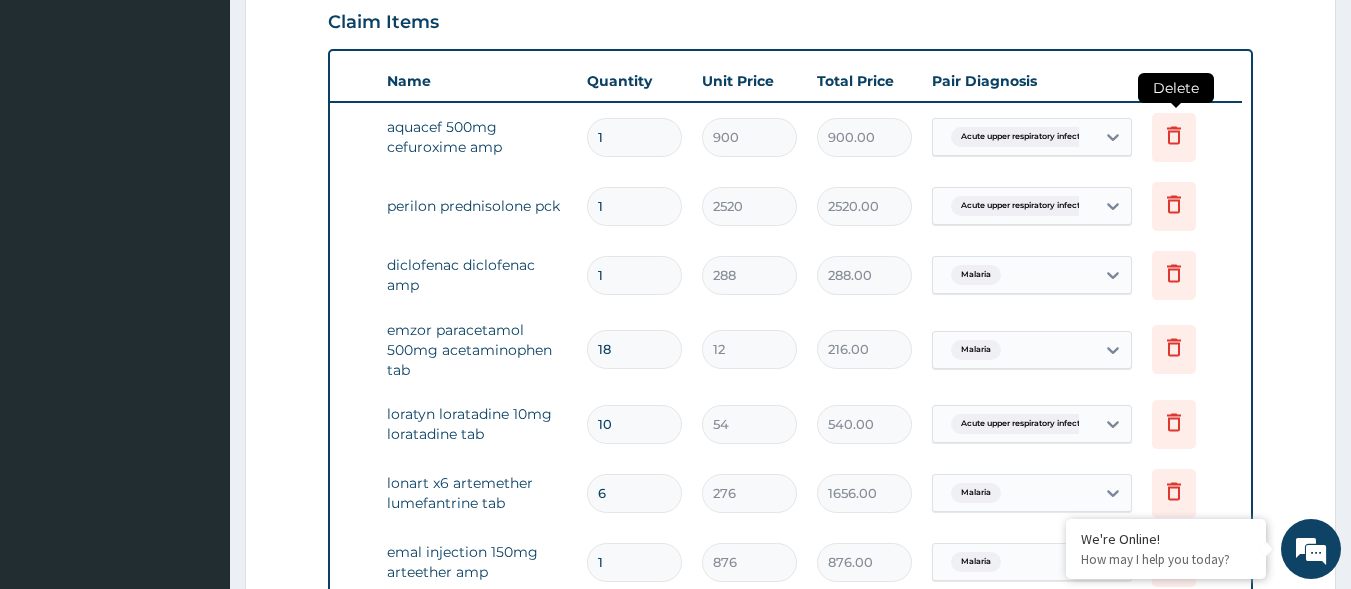 click 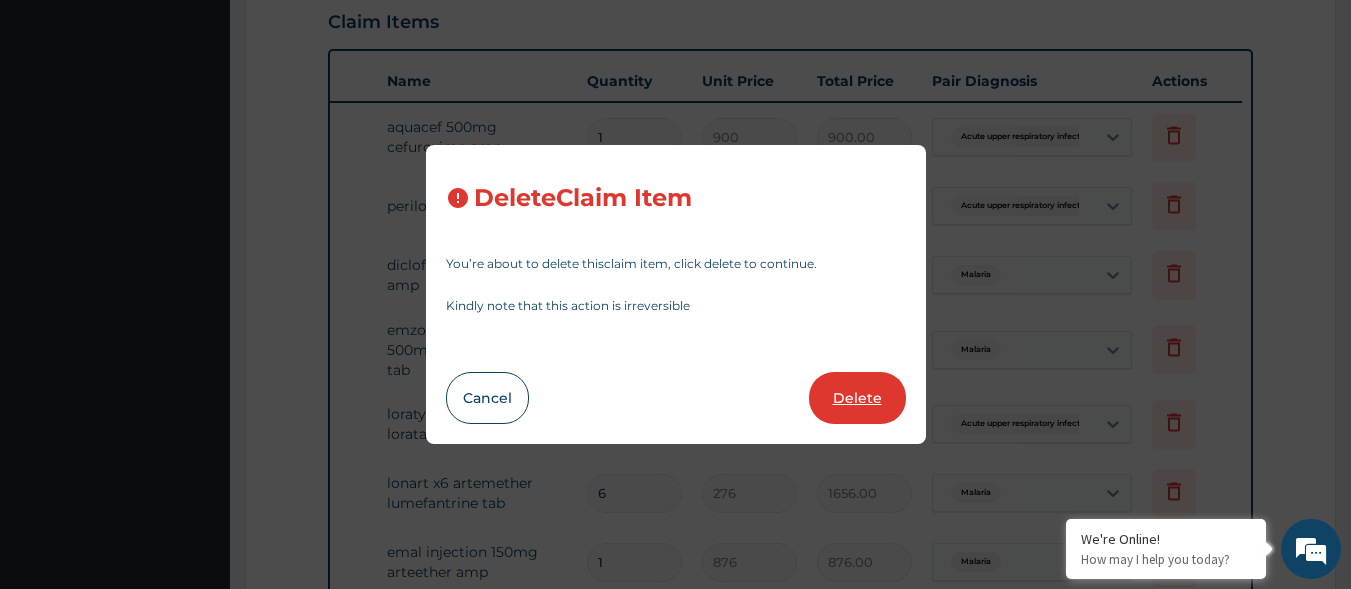 click on "Delete" at bounding box center (857, 398) 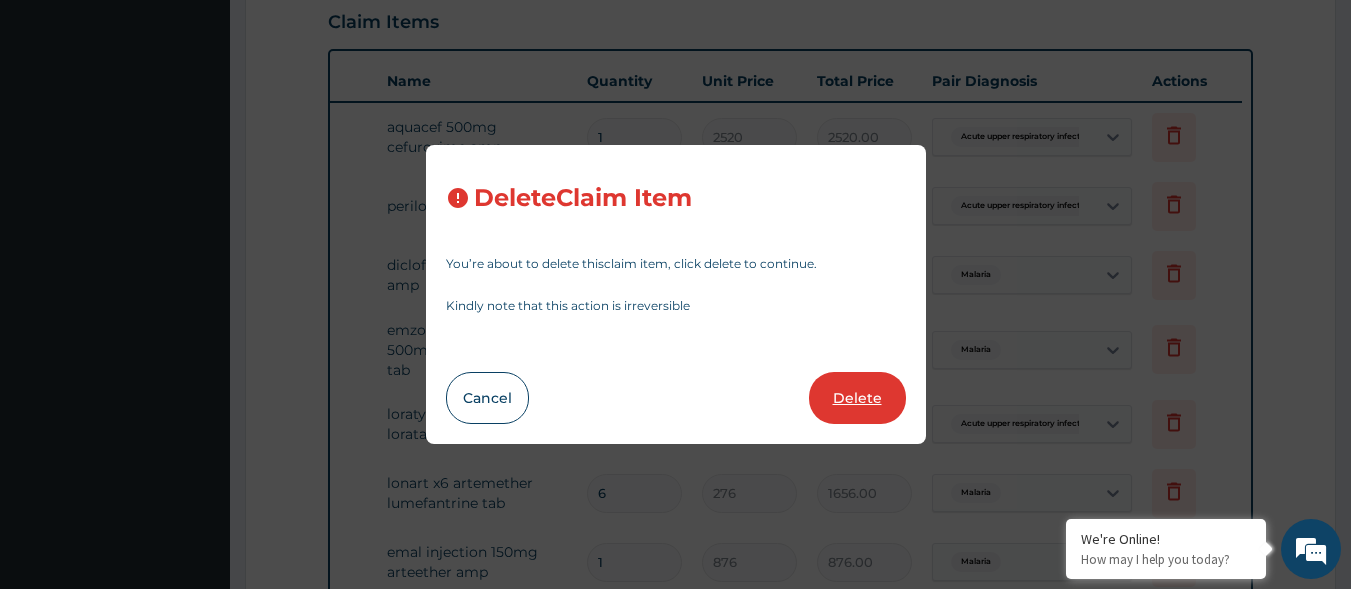 type on "288.00" 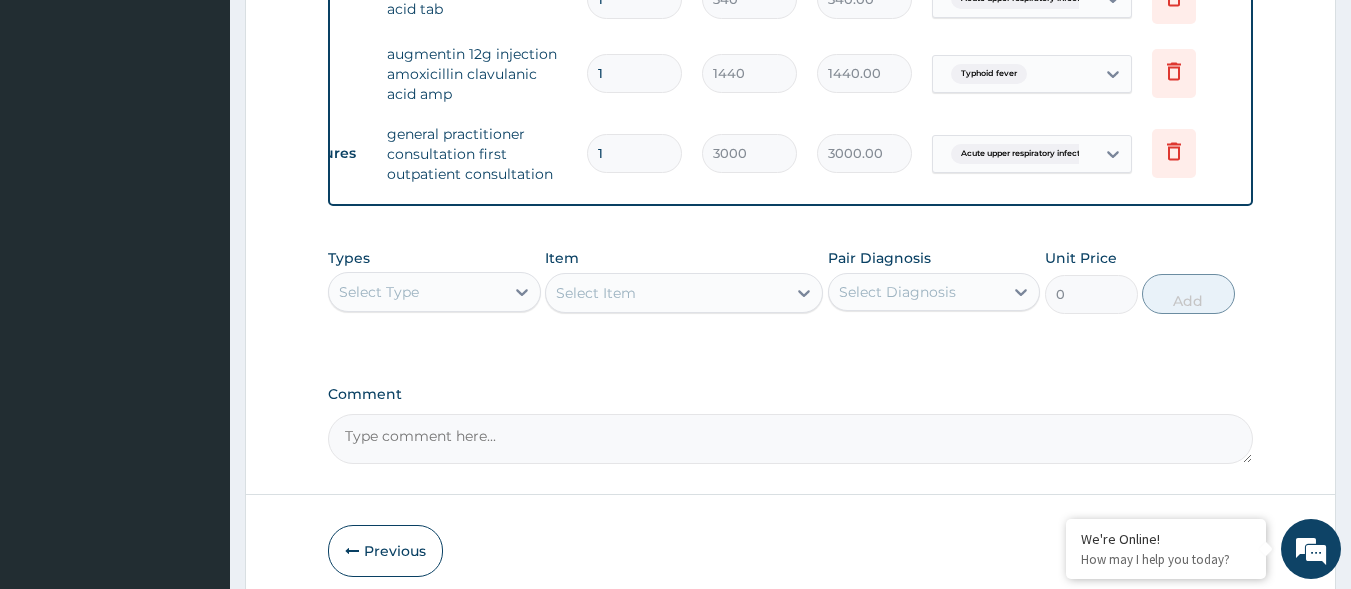 scroll, scrollTop: 1358, scrollLeft: 0, axis: vertical 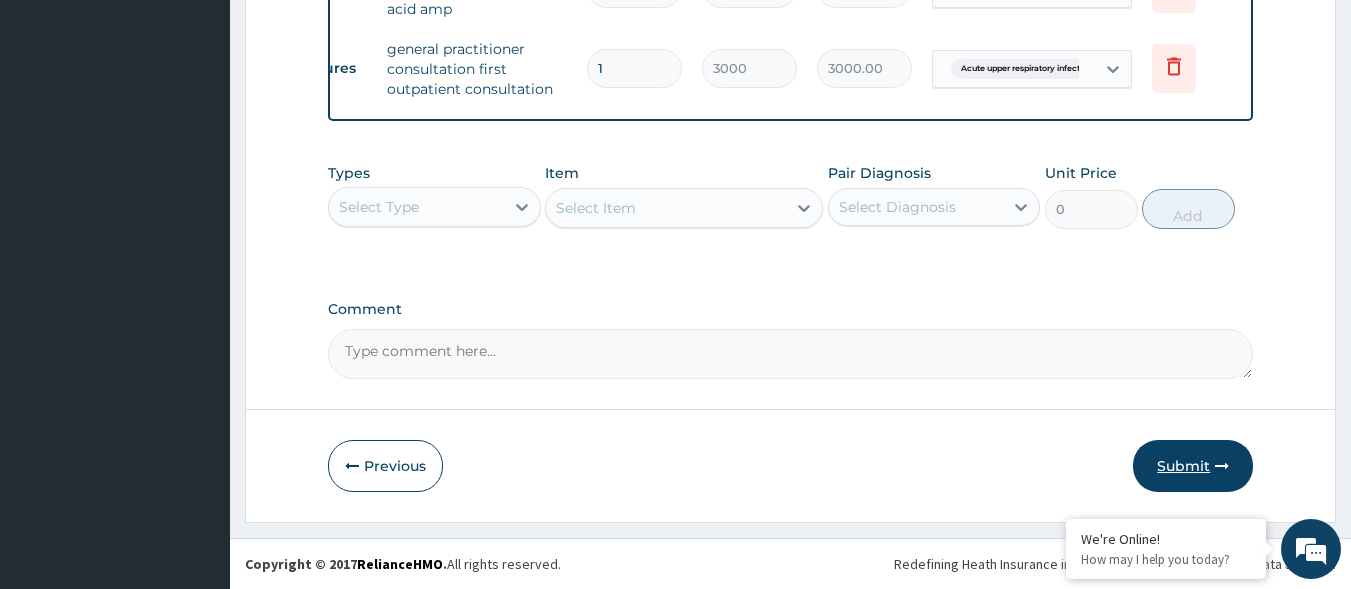 click on "Submit" at bounding box center [1193, 466] 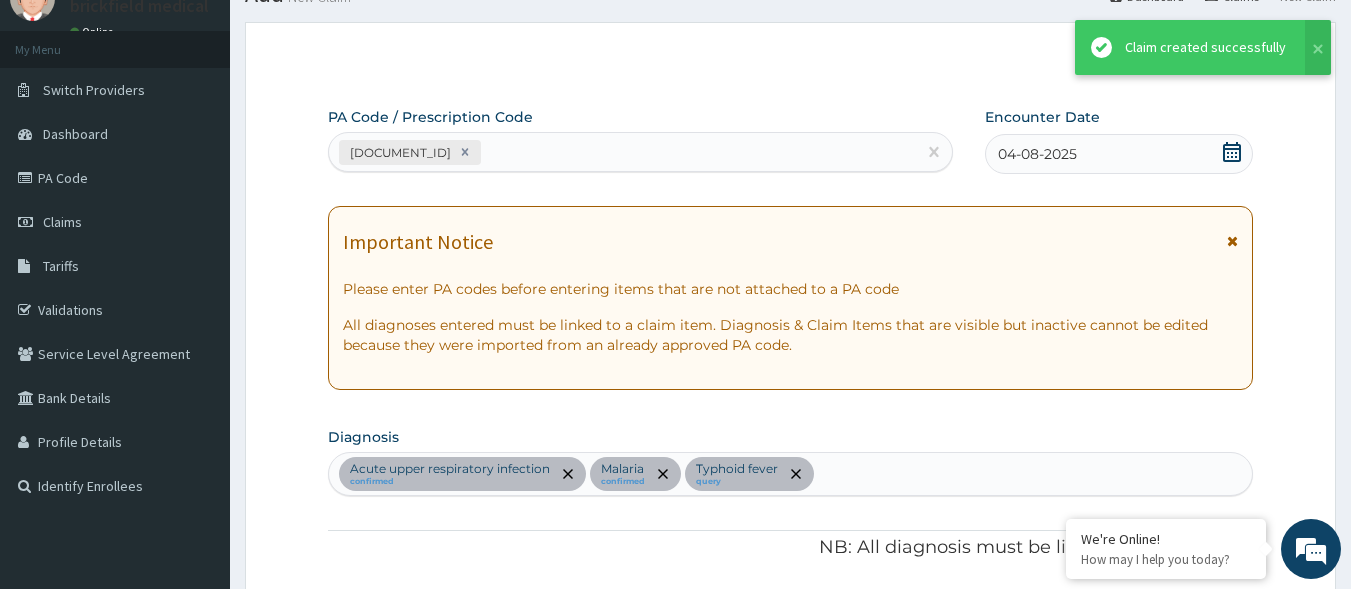 scroll, scrollTop: 1358, scrollLeft: 0, axis: vertical 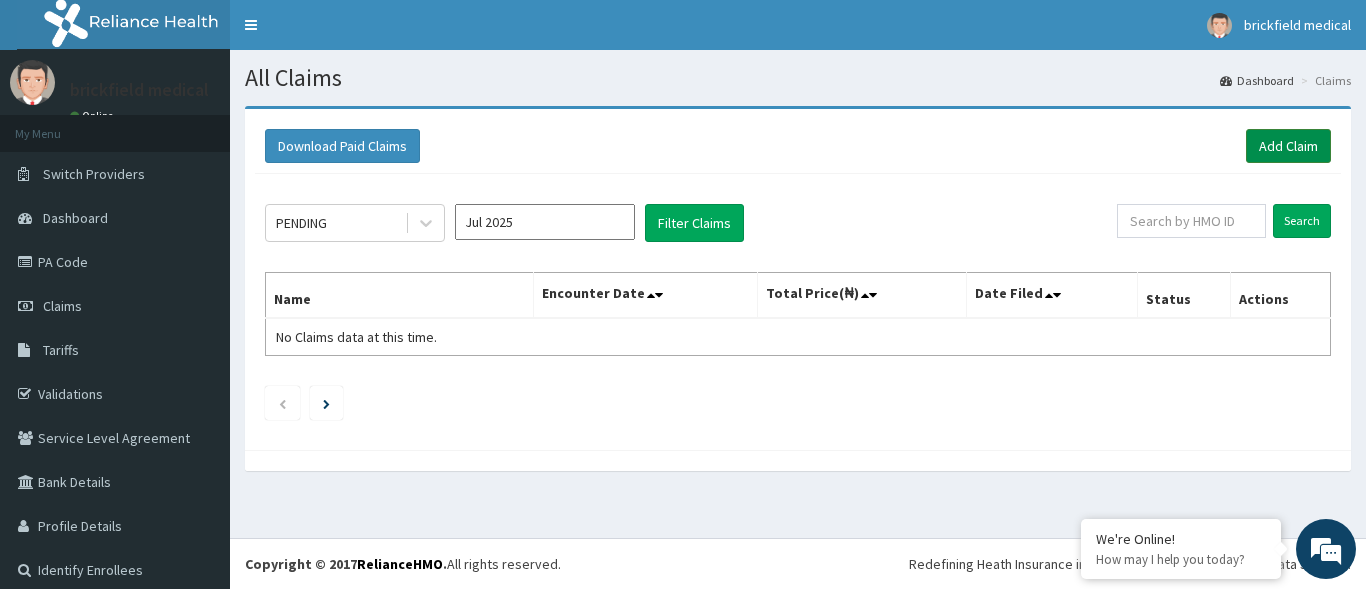 click on "Add Claim" at bounding box center (1288, 146) 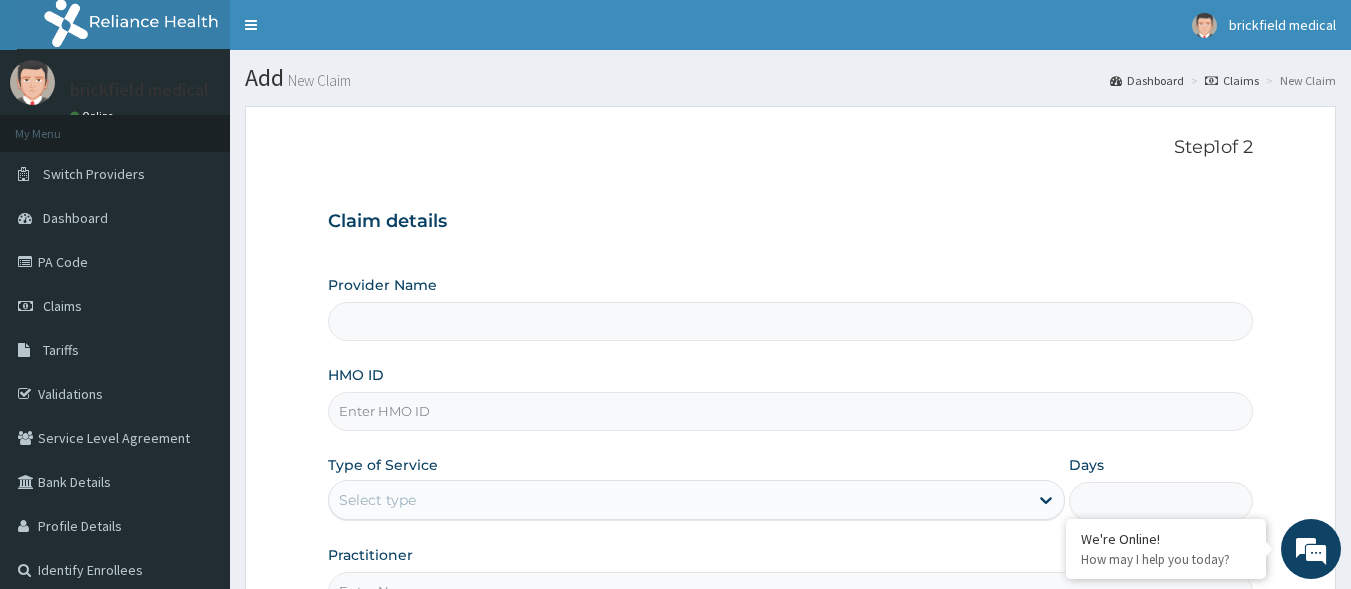 scroll, scrollTop: 0, scrollLeft: 0, axis: both 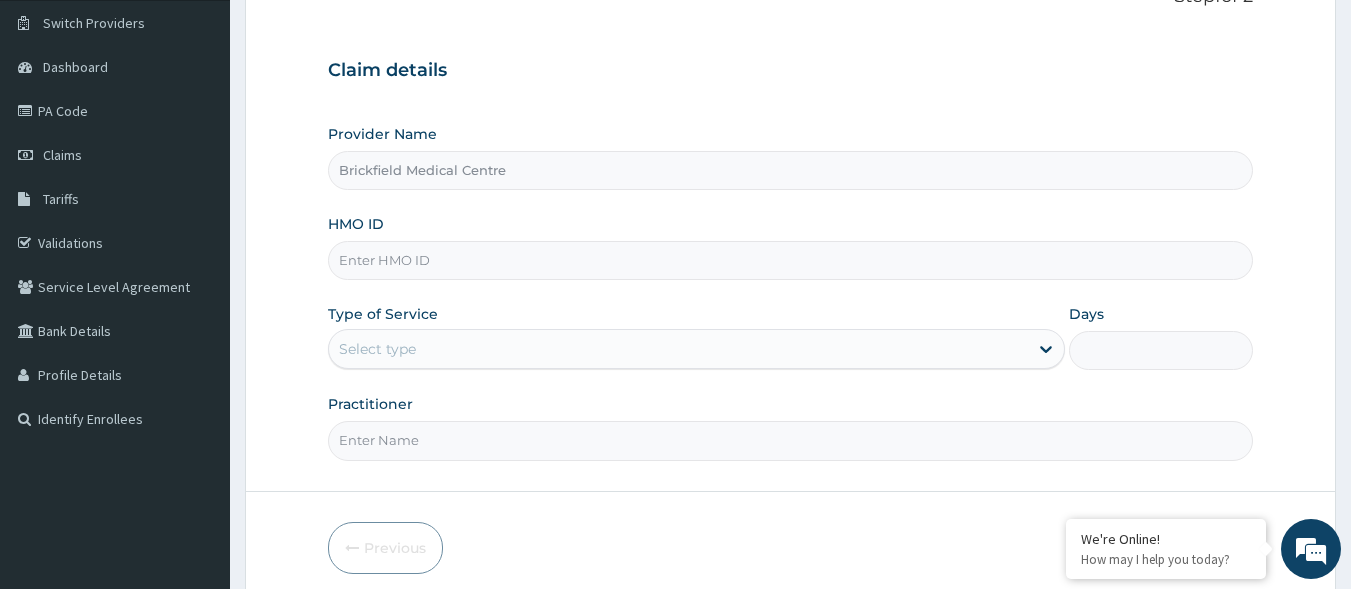 click on "HMO ID" at bounding box center [791, 260] 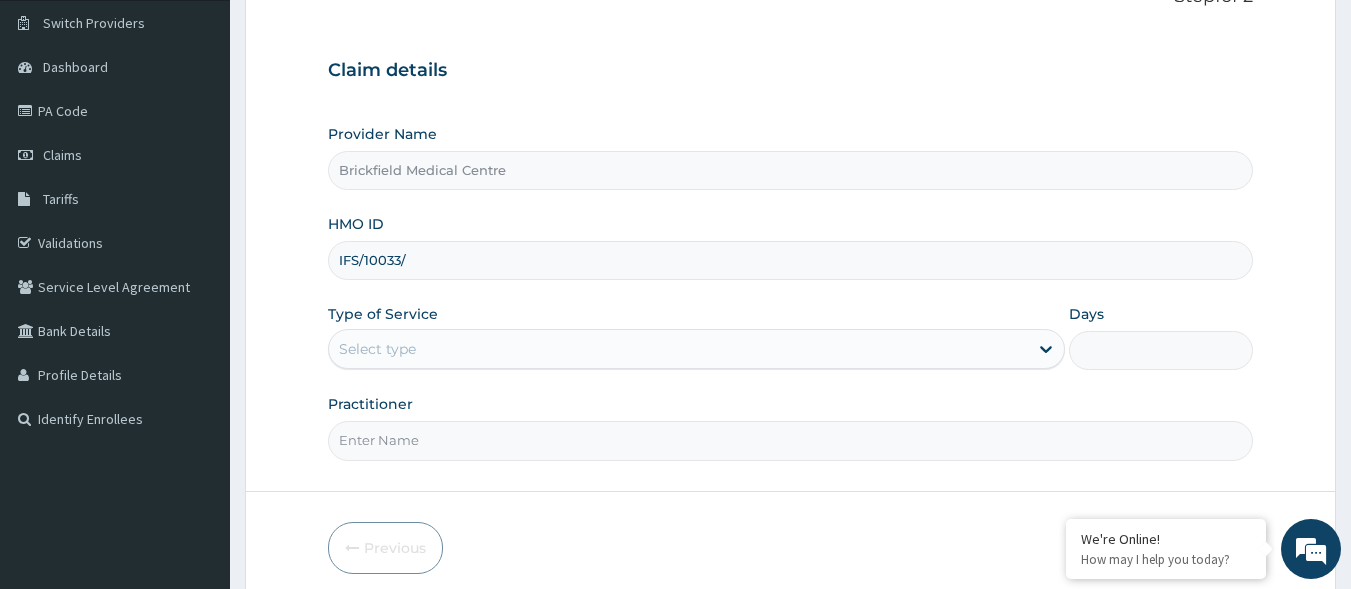 scroll, scrollTop: 0, scrollLeft: 0, axis: both 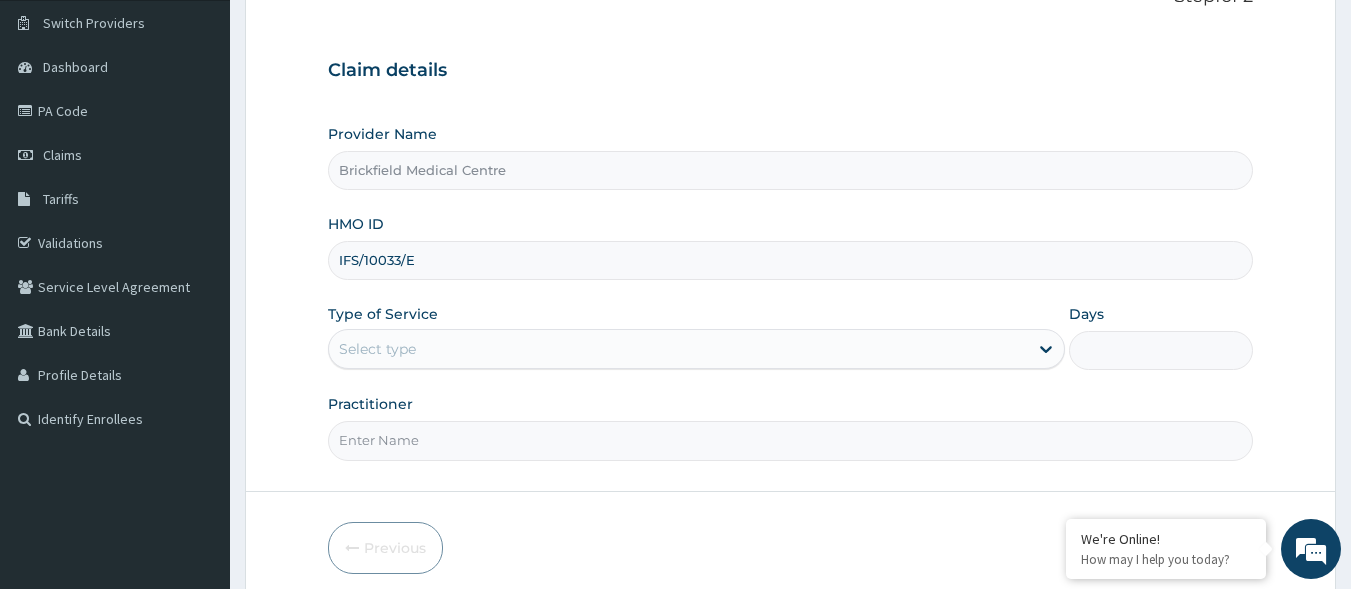type on "IFS/10033/E" 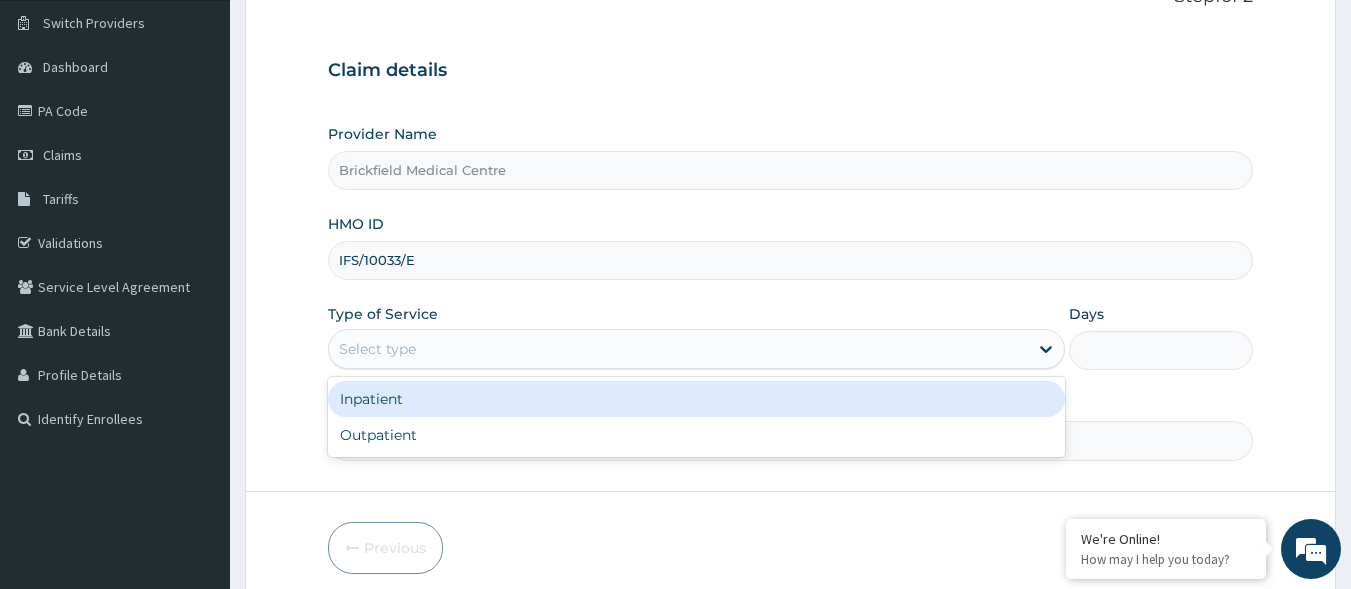 click on "Outpatient" at bounding box center (696, 435) 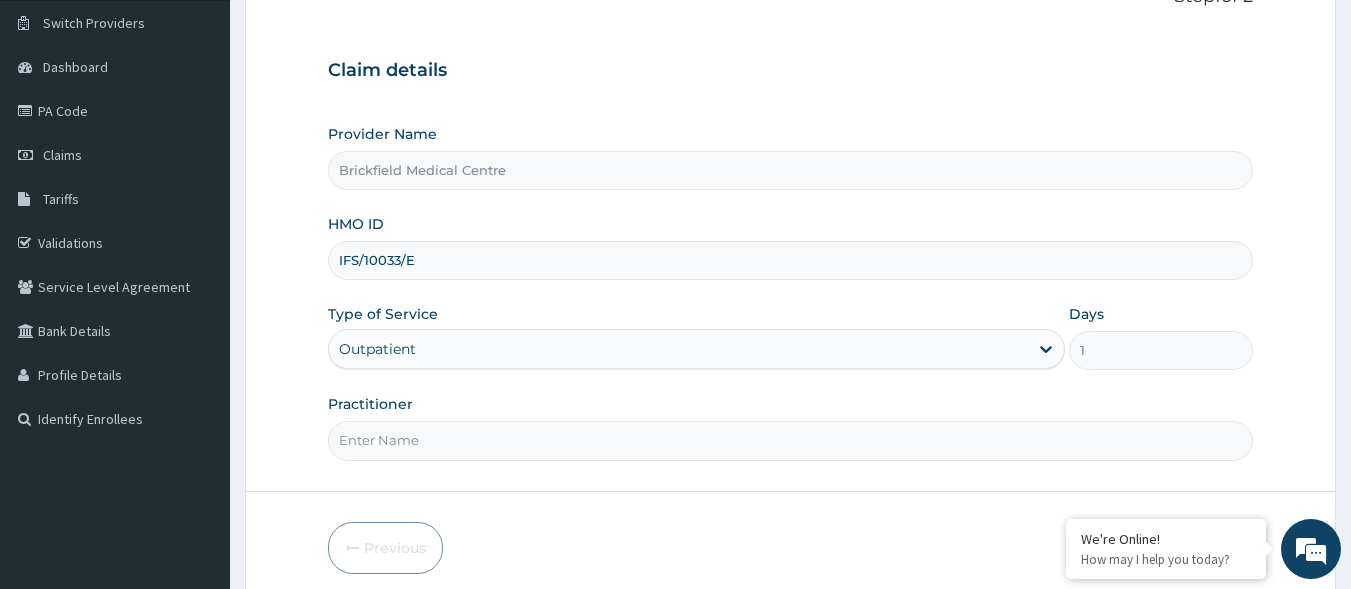 click on "Practitioner" at bounding box center [791, 440] 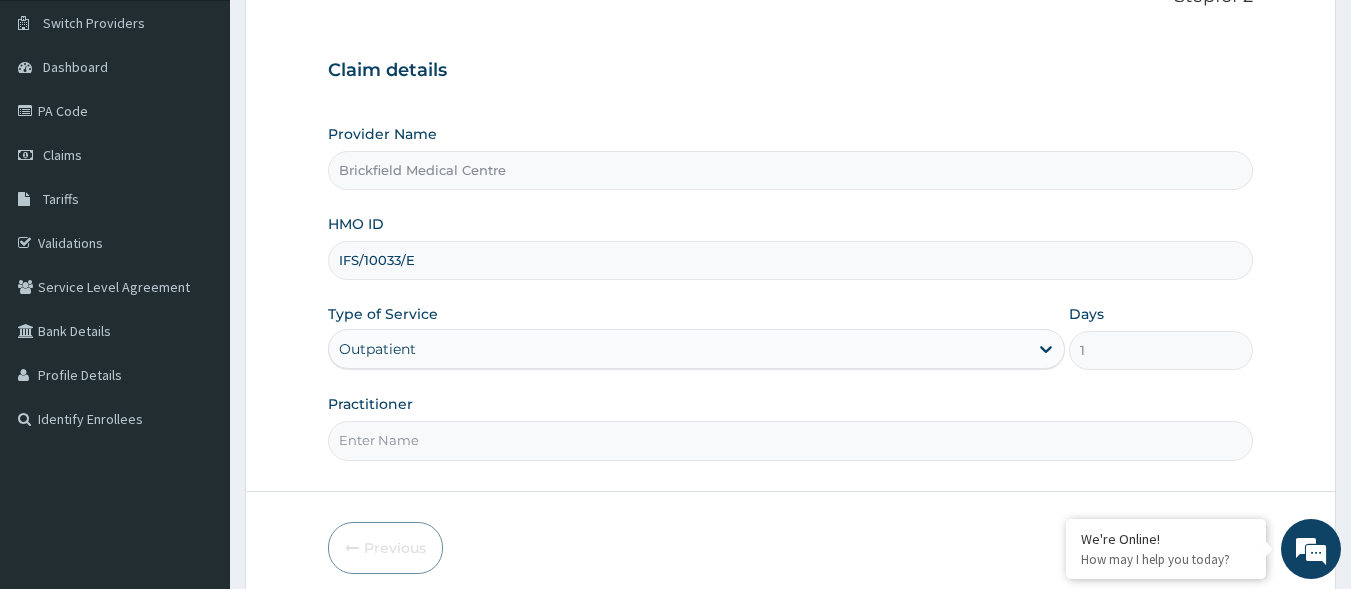 type on "DR ALABI" 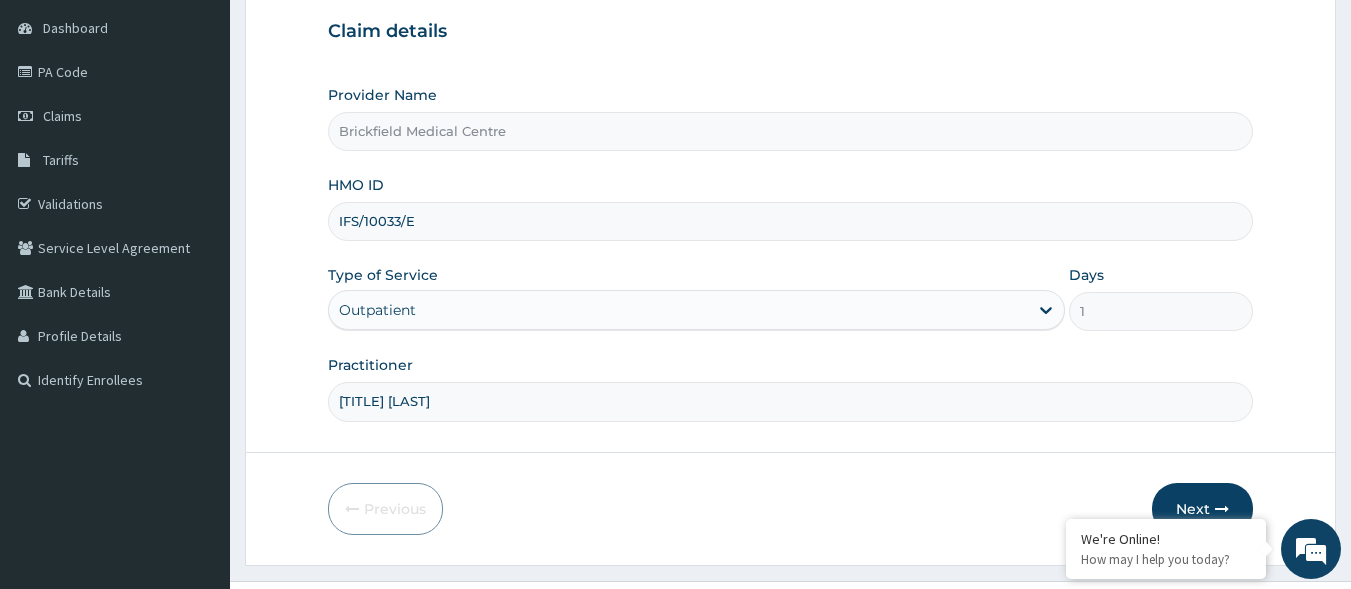 scroll, scrollTop: 233, scrollLeft: 0, axis: vertical 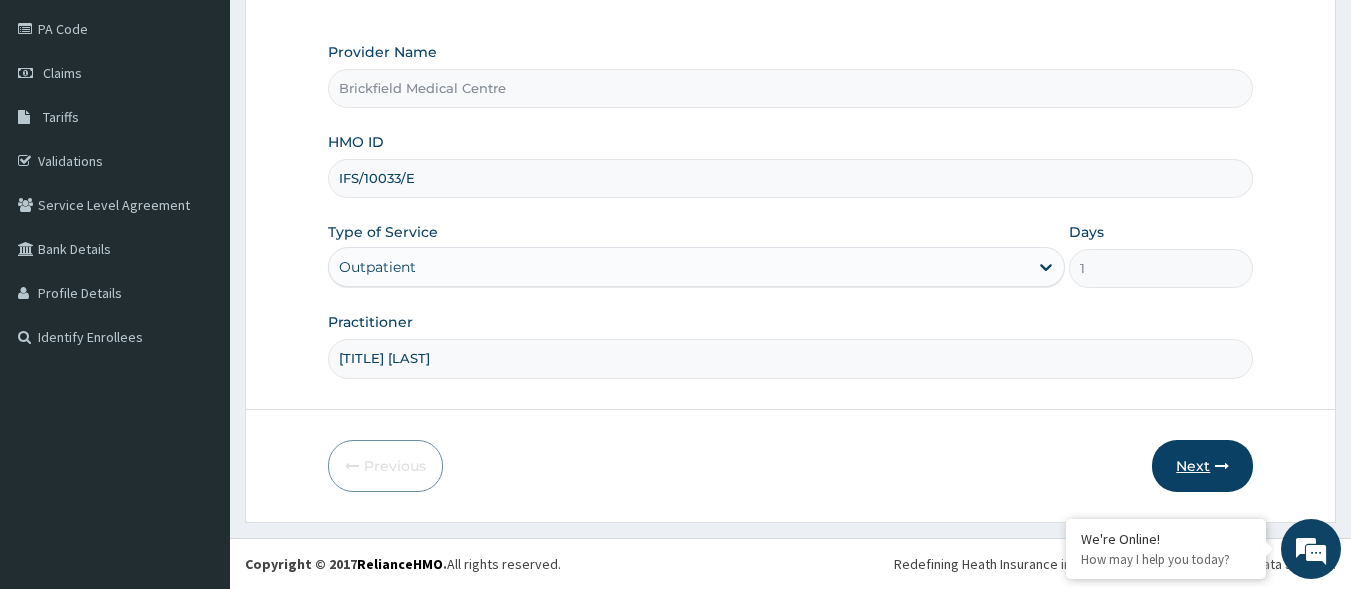 click on "Next" at bounding box center [1202, 466] 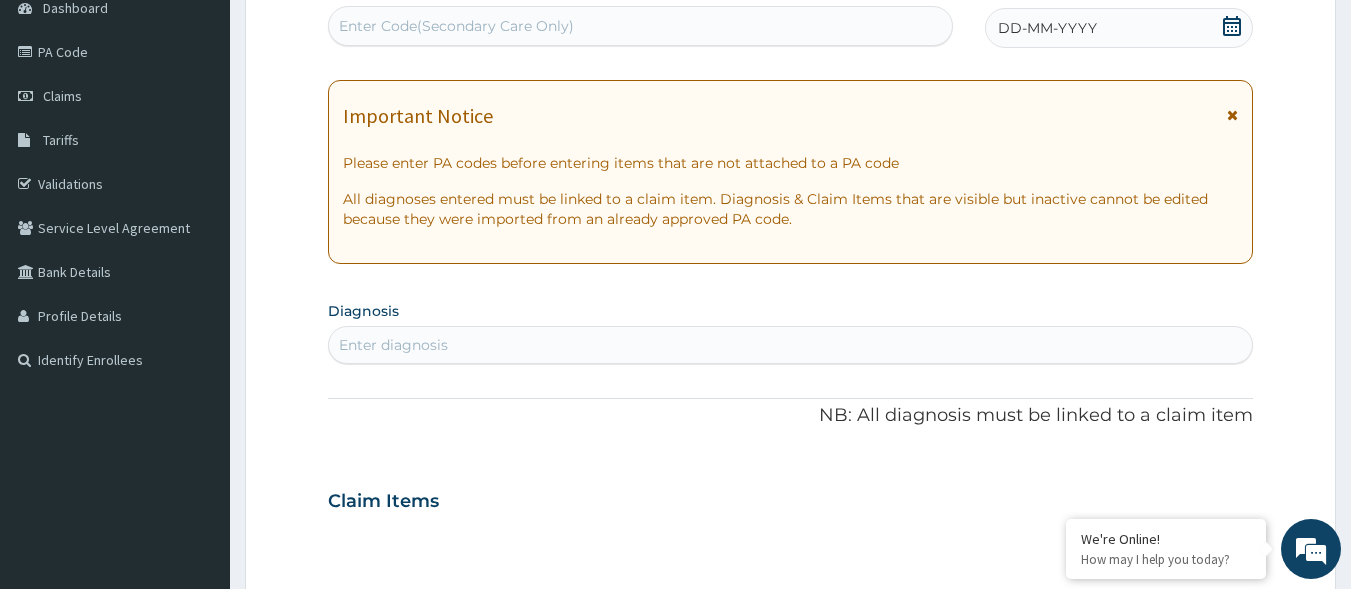 scroll, scrollTop: 173, scrollLeft: 0, axis: vertical 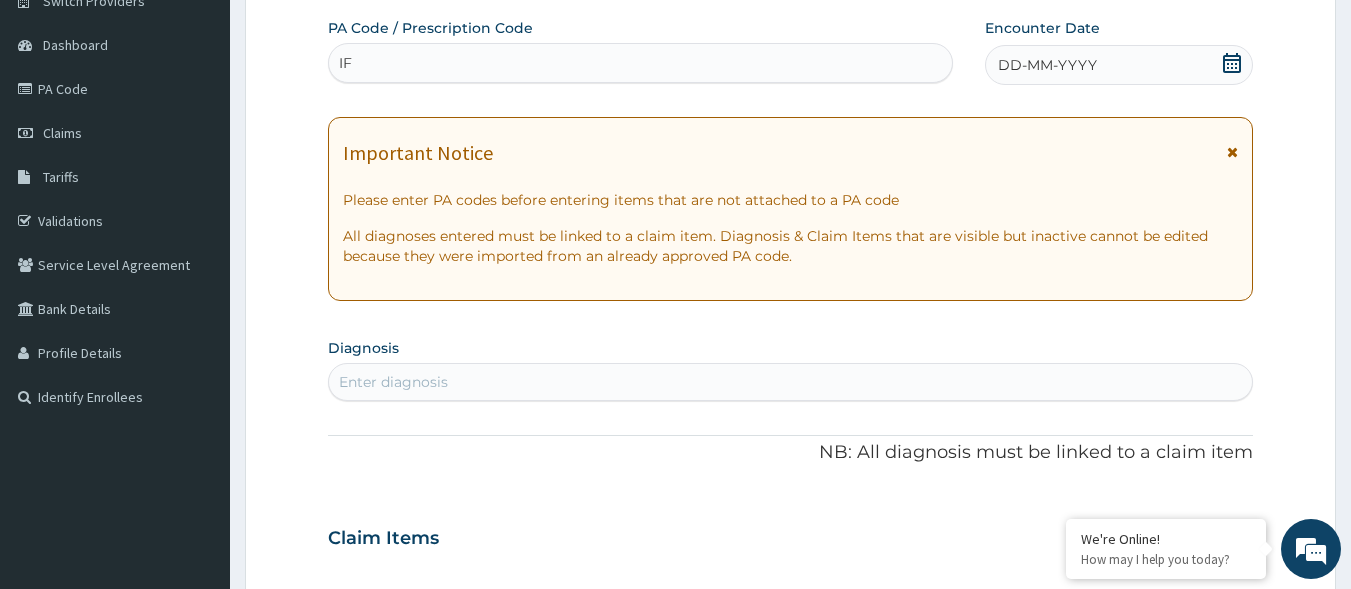 type on "I" 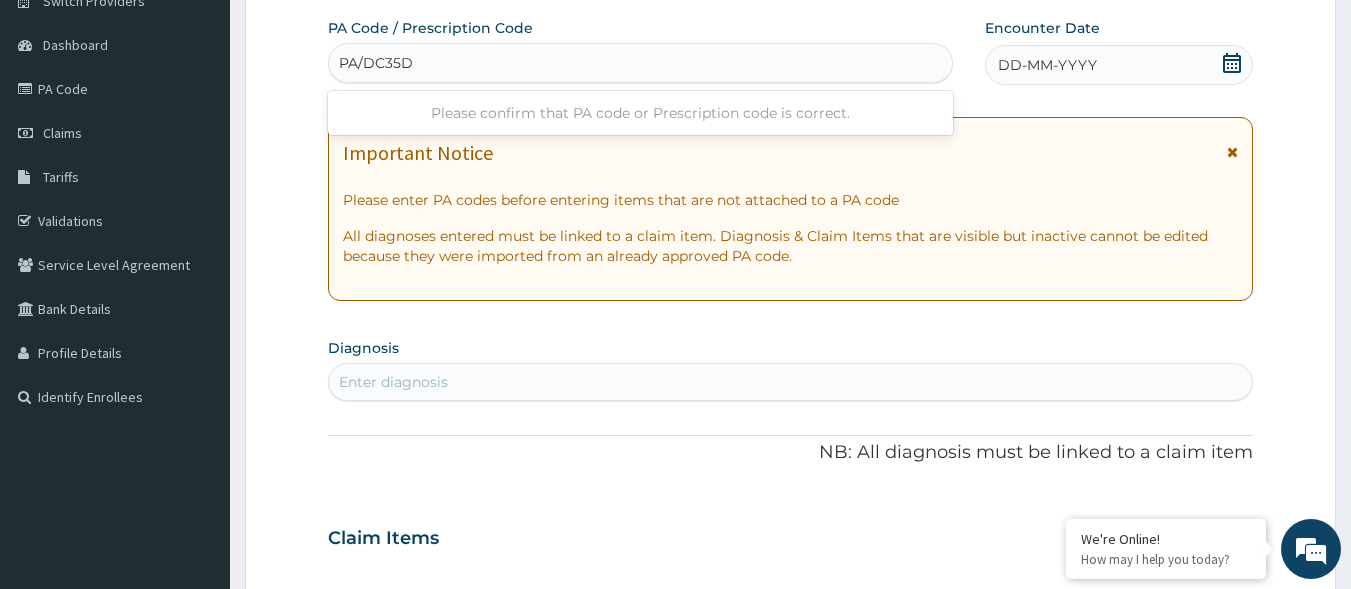 type on "PA/DC35D9" 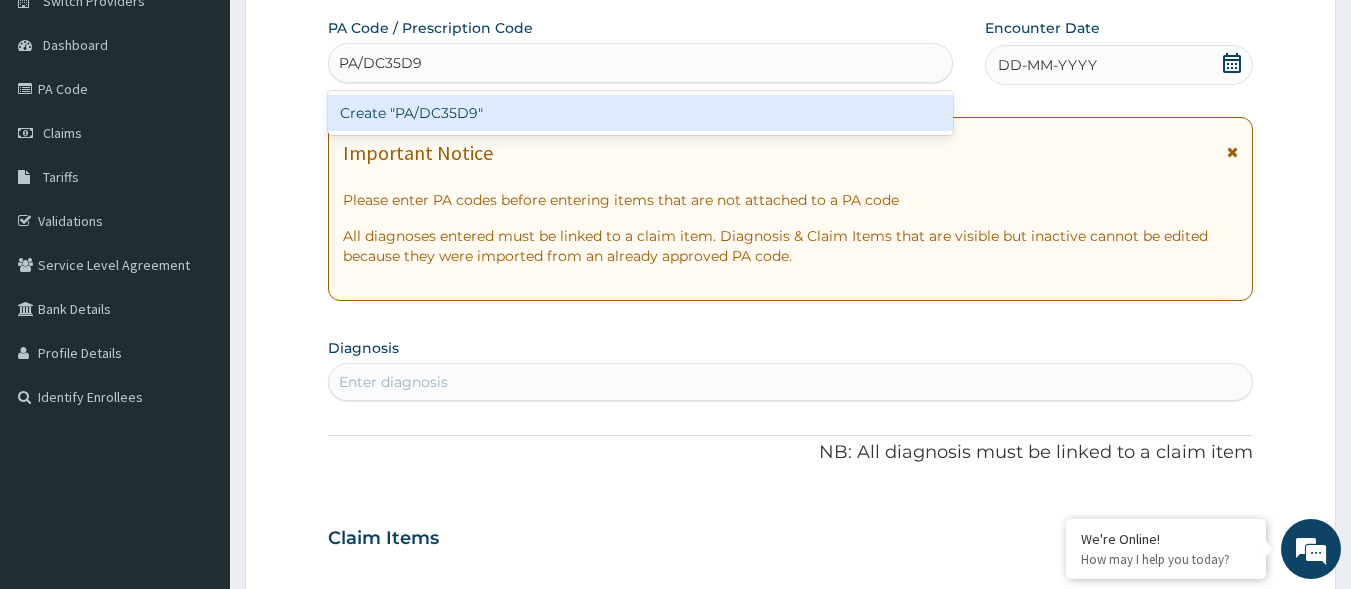 click on "Create "PA/DC35D9"" at bounding box center [641, 113] 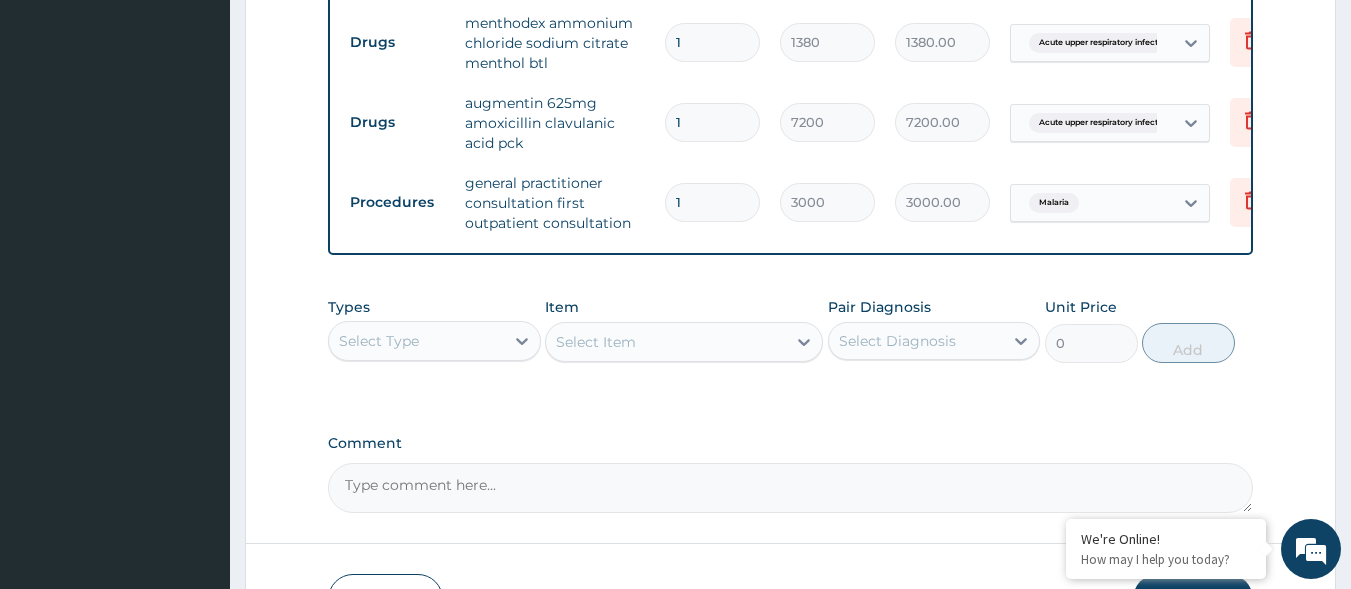 scroll, scrollTop: 1518, scrollLeft: 0, axis: vertical 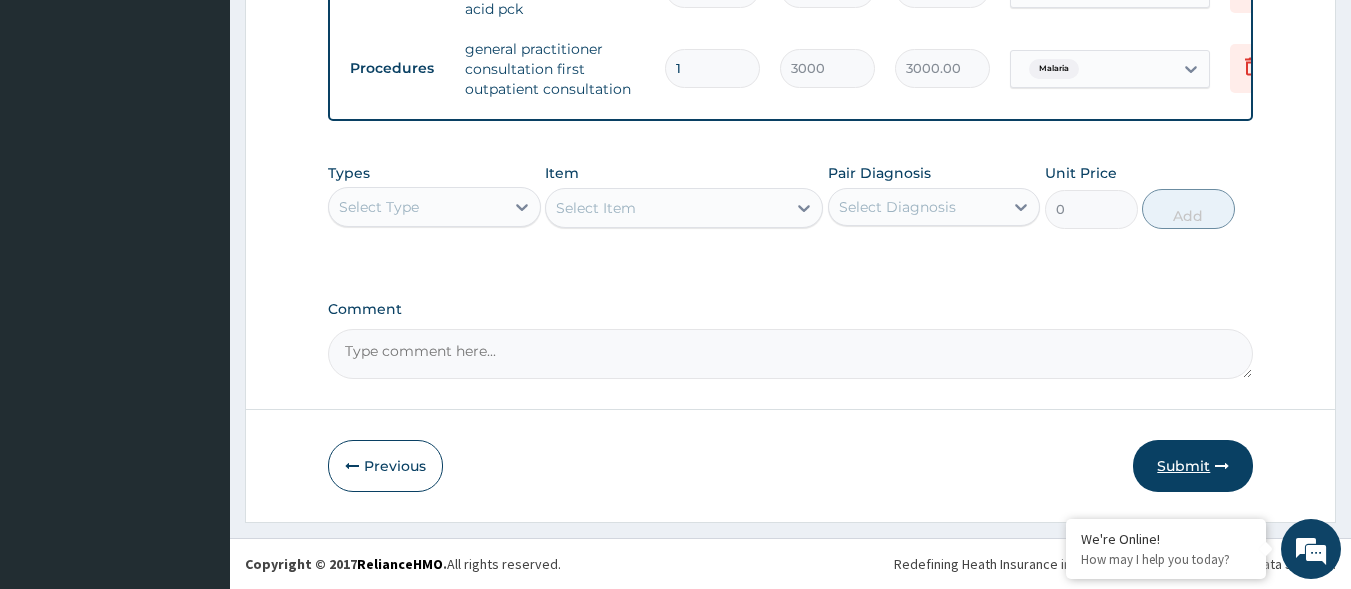 click on "Submit" at bounding box center (1193, 466) 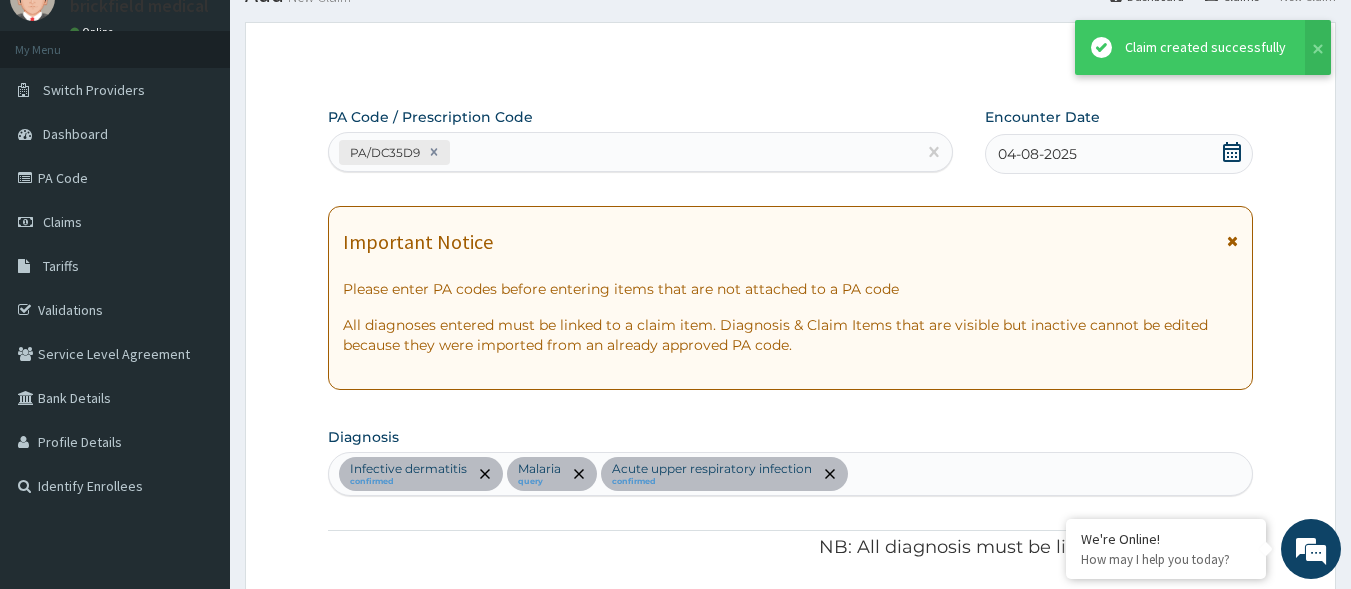 scroll, scrollTop: 1518, scrollLeft: 0, axis: vertical 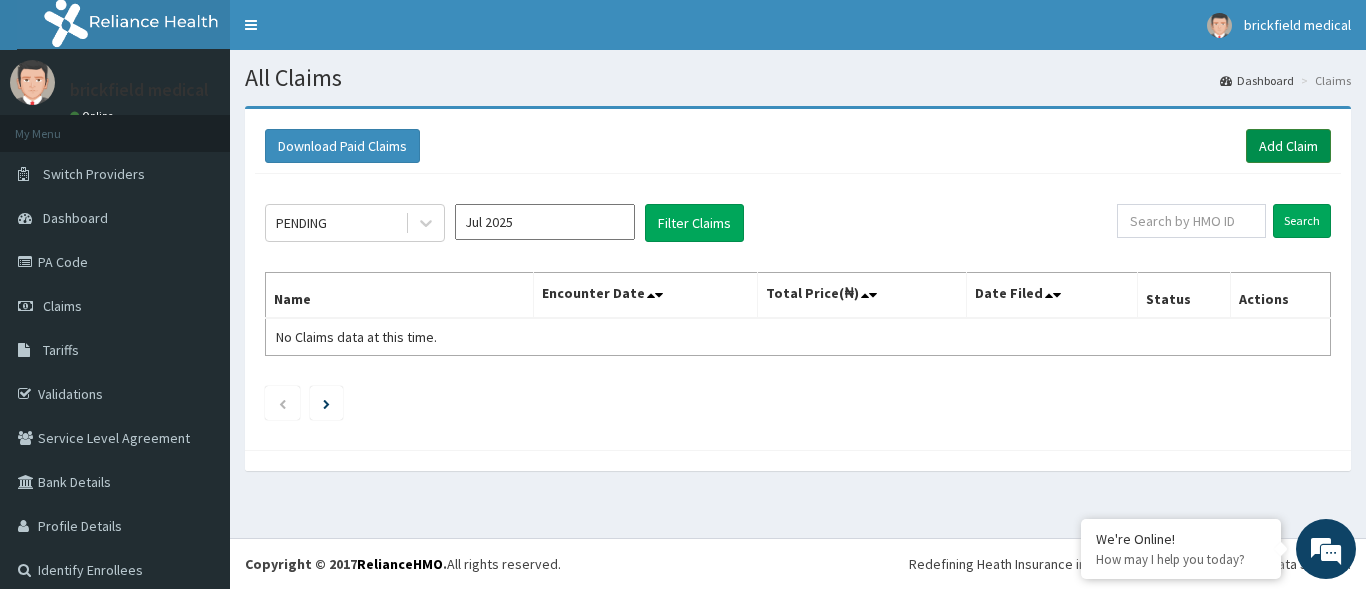 click on "Add Claim" at bounding box center [1288, 146] 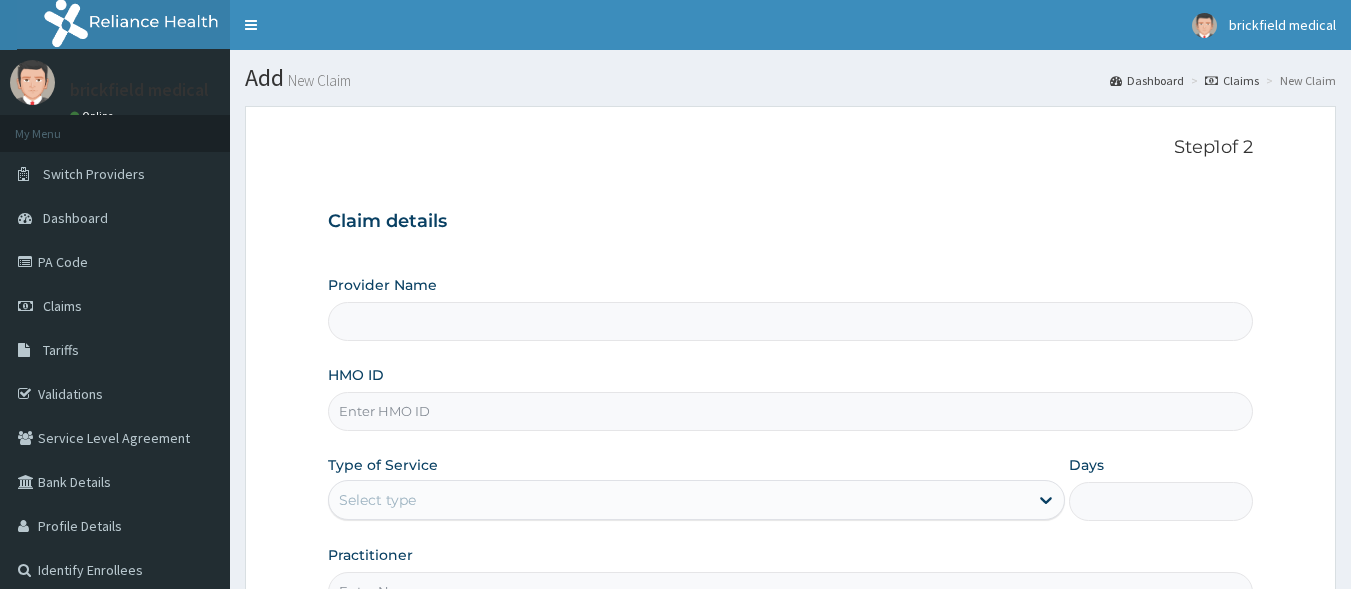 scroll, scrollTop: 0, scrollLeft: 0, axis: both 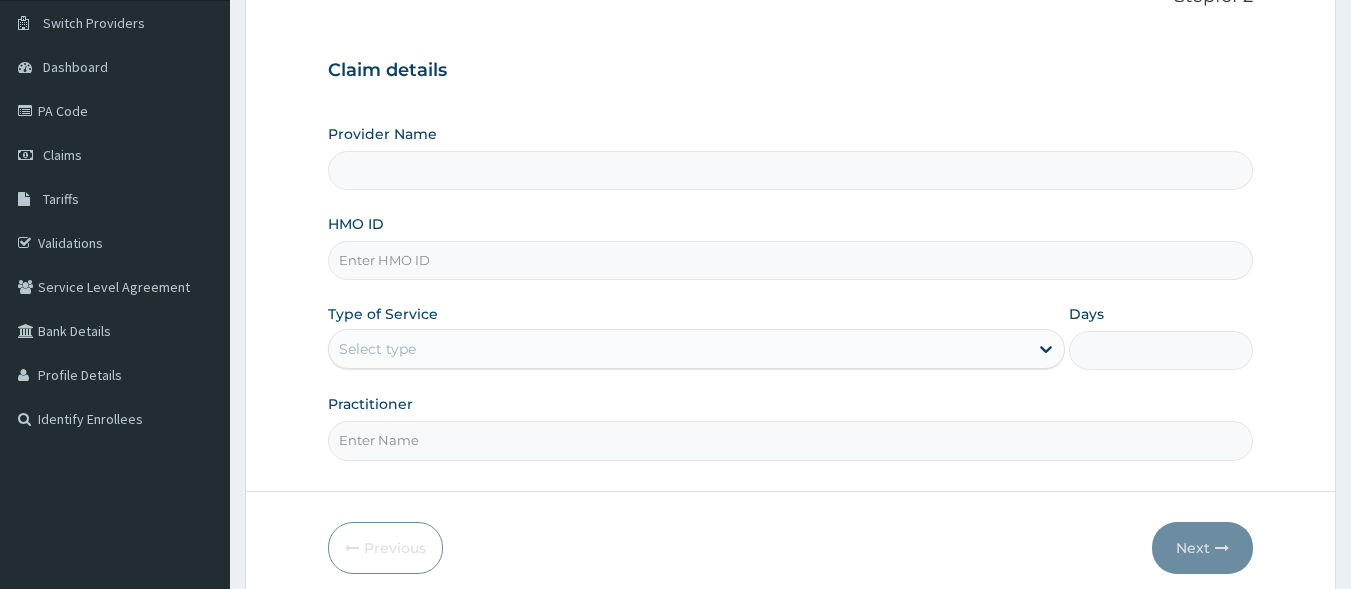 click on "HMO ID" at bounding box center [791, 260] 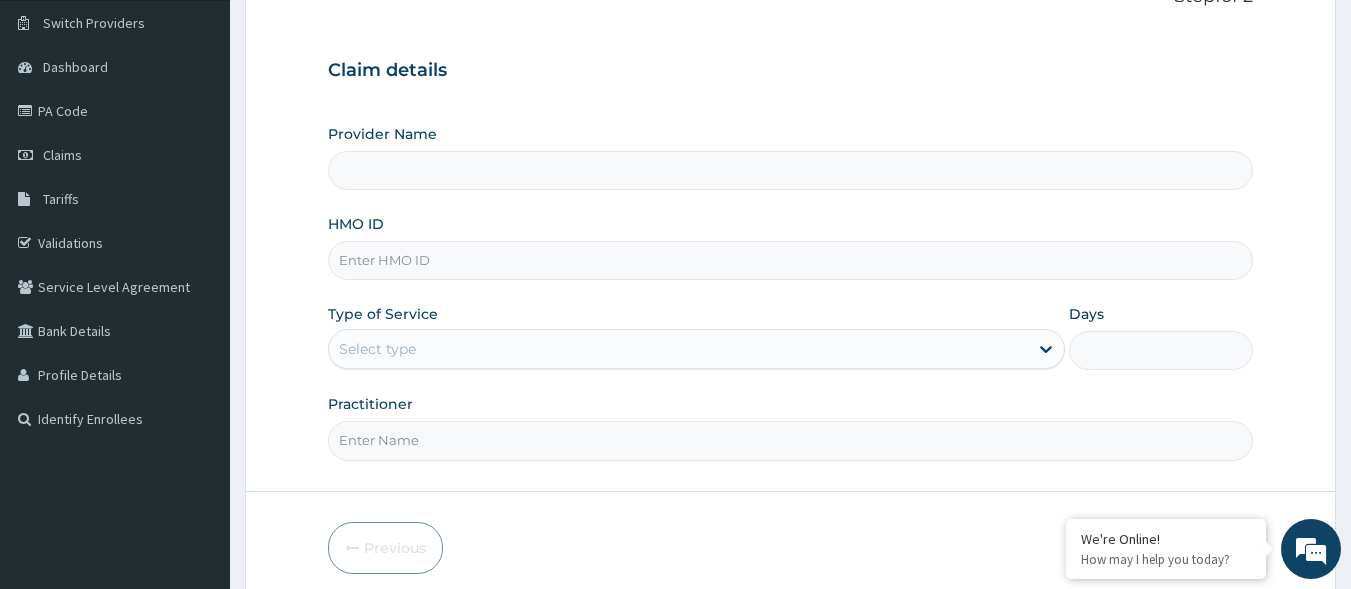 type on "Brickfield Medical Centre" 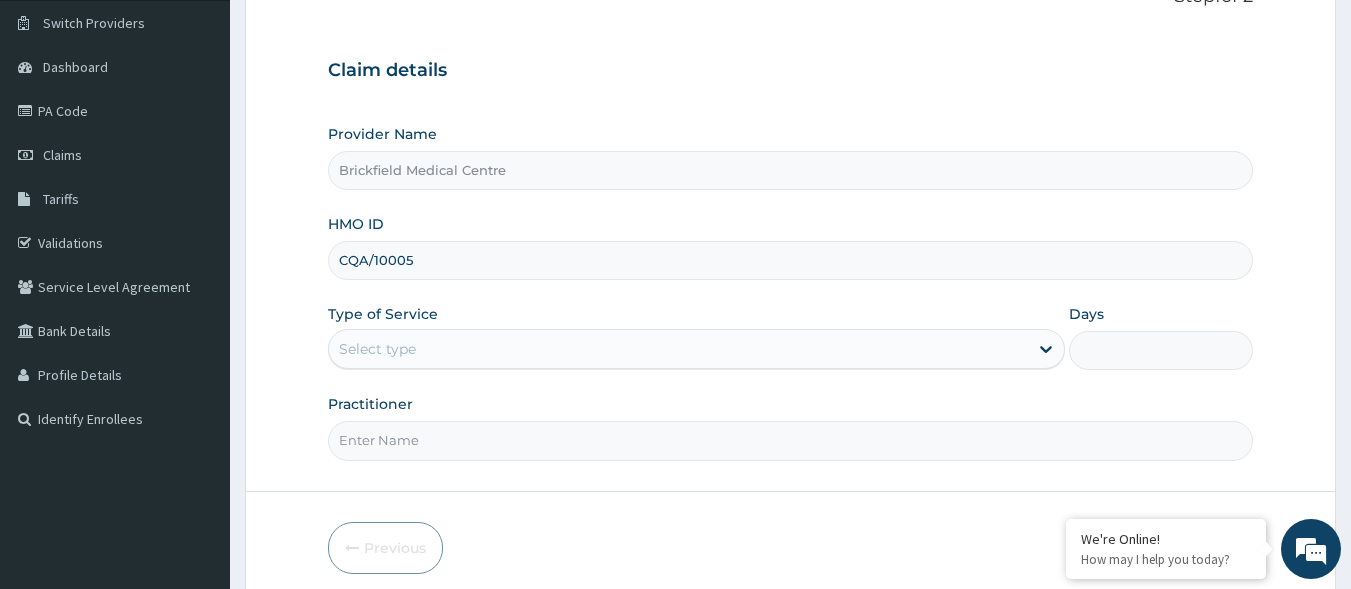 scroll, scrollTop: 0, scrollLeft: 0, axis: both 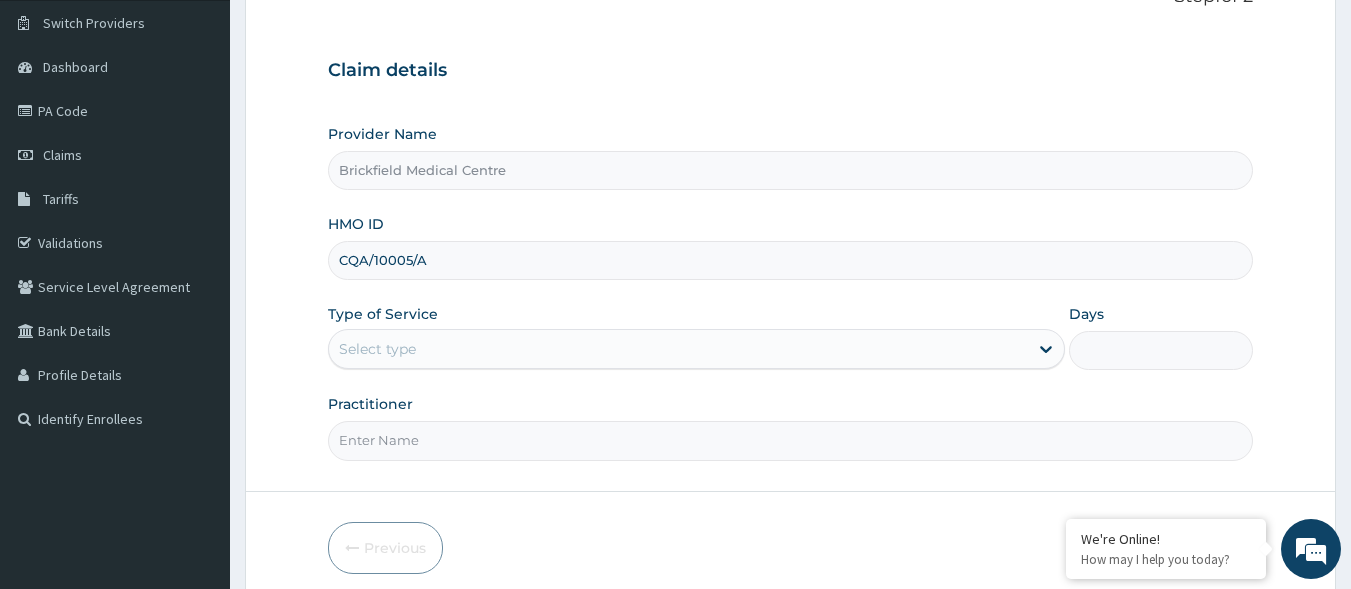type on "CQA/10005/A" 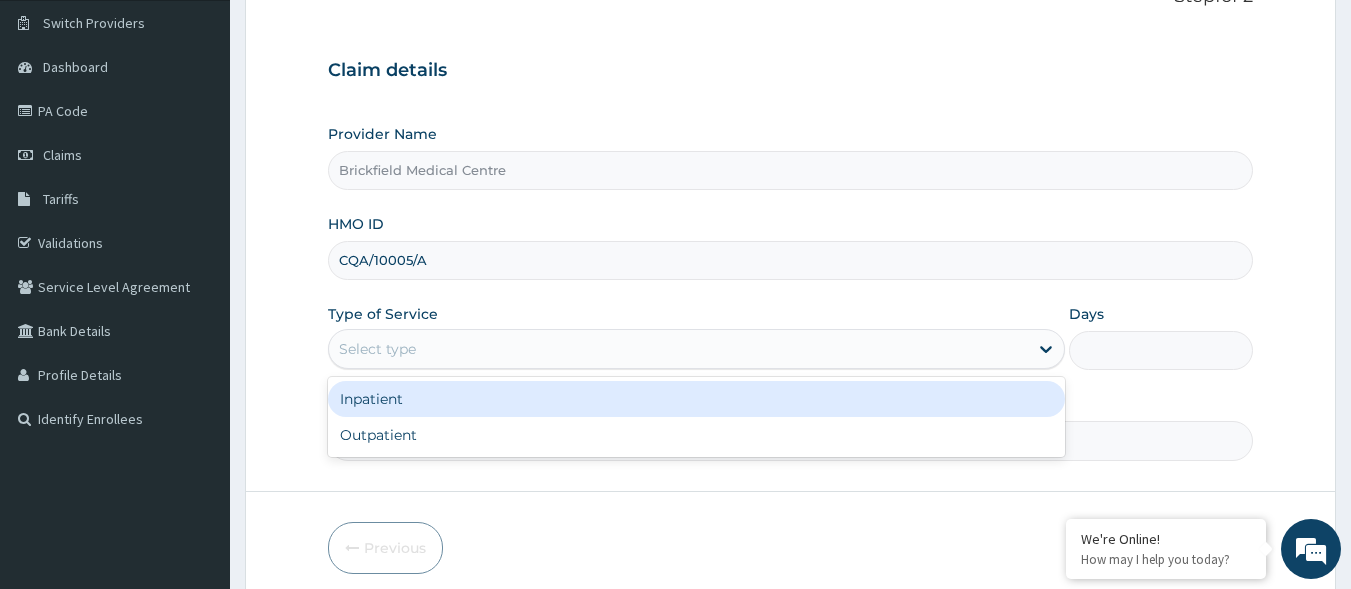 click on "Outpatient" at bounding box center [696, 435] 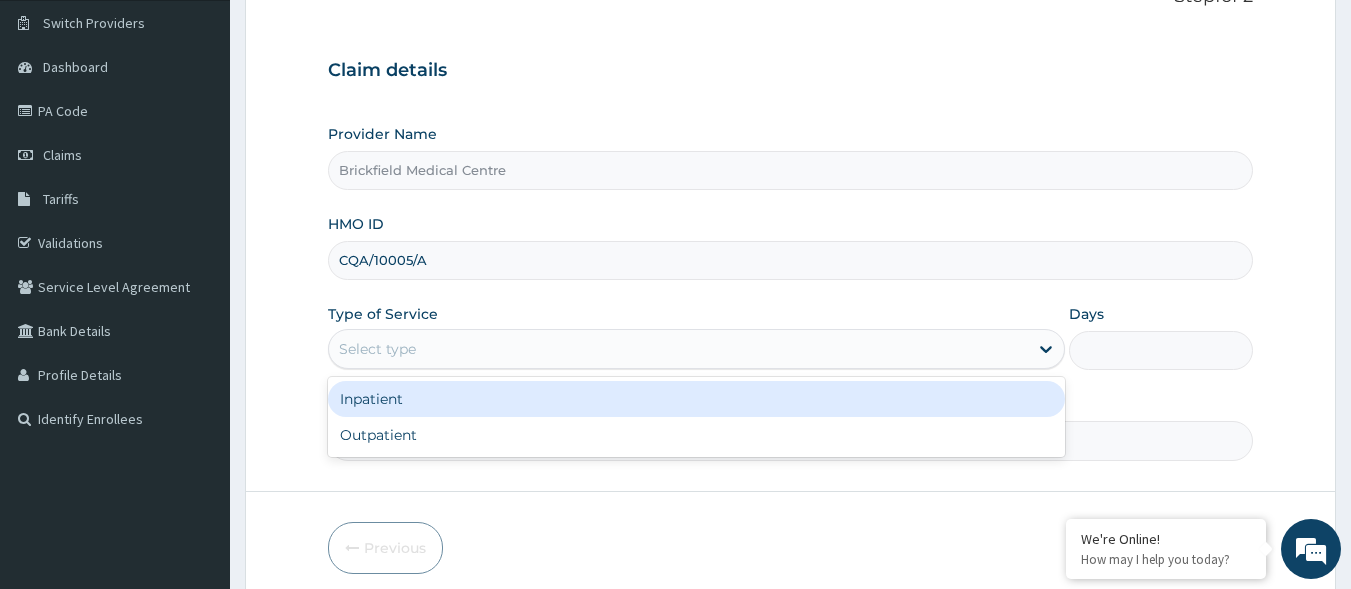 type on "1" 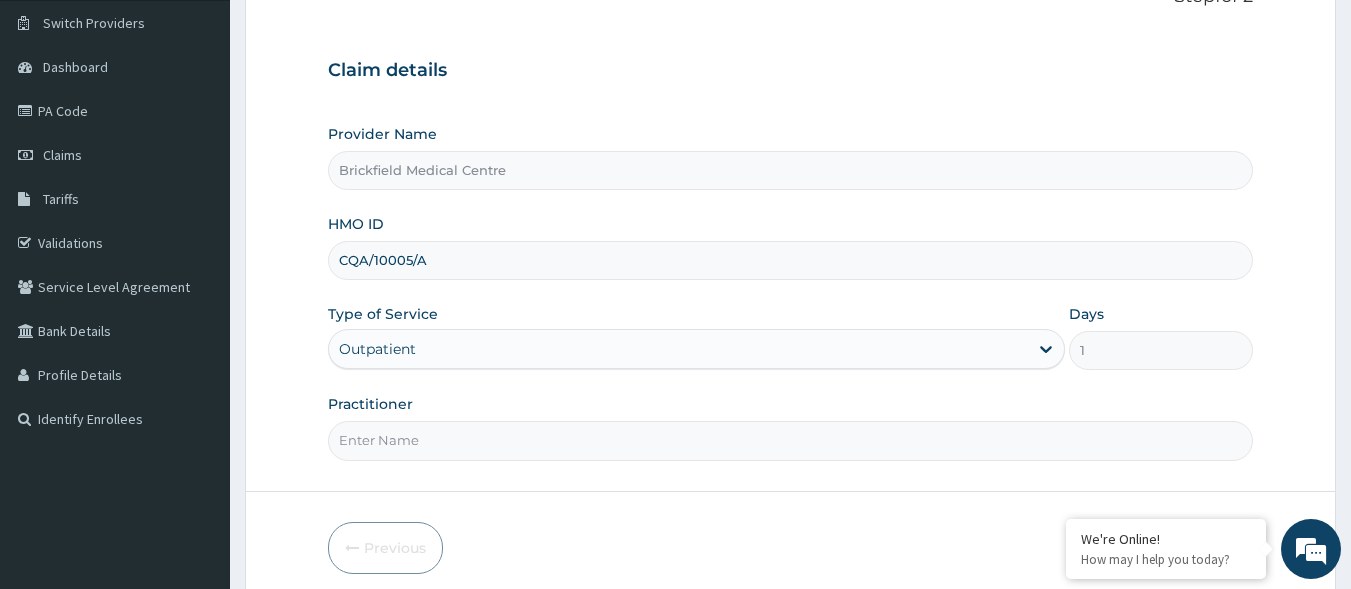 click on "Practitioner" at bounding box center (791, 440) 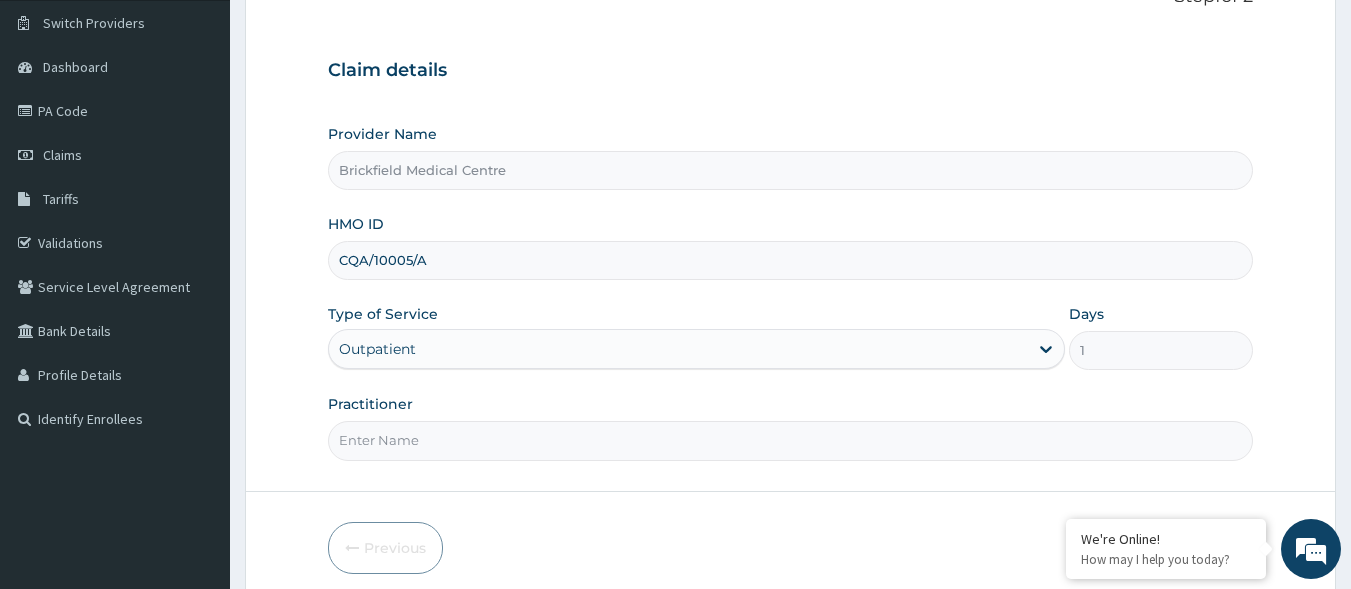 type on "DR [LAST]" 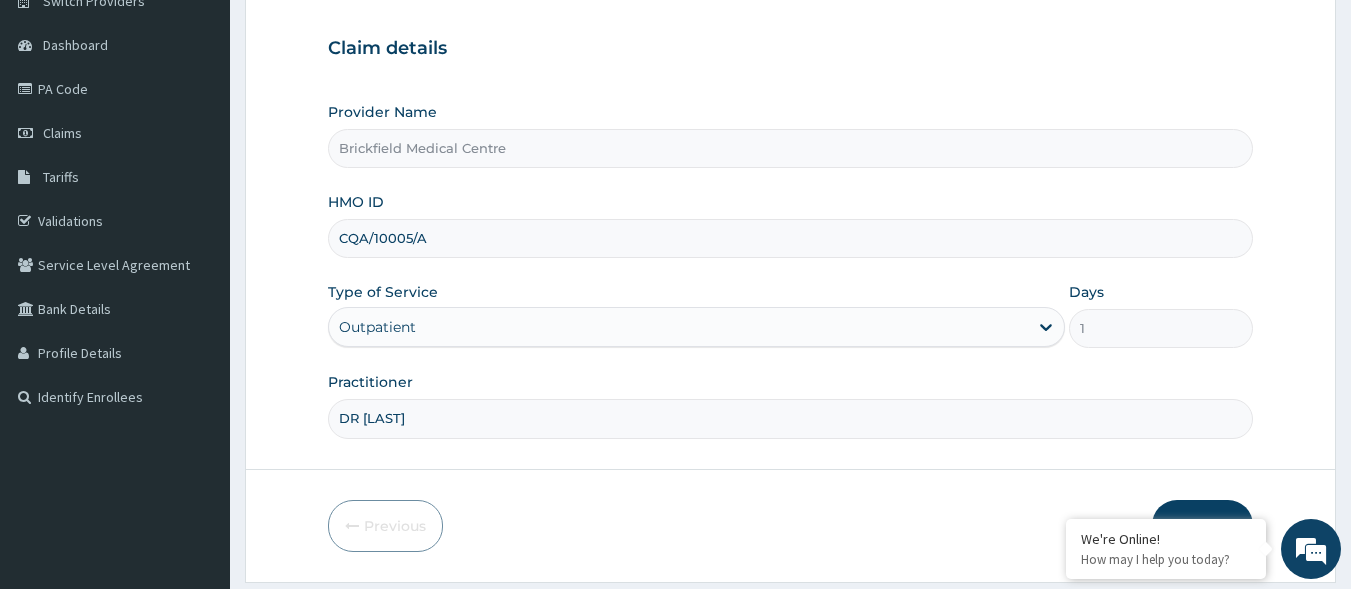 scroll, scrollTop: 233, scrollLeft: 0, axis: vertical 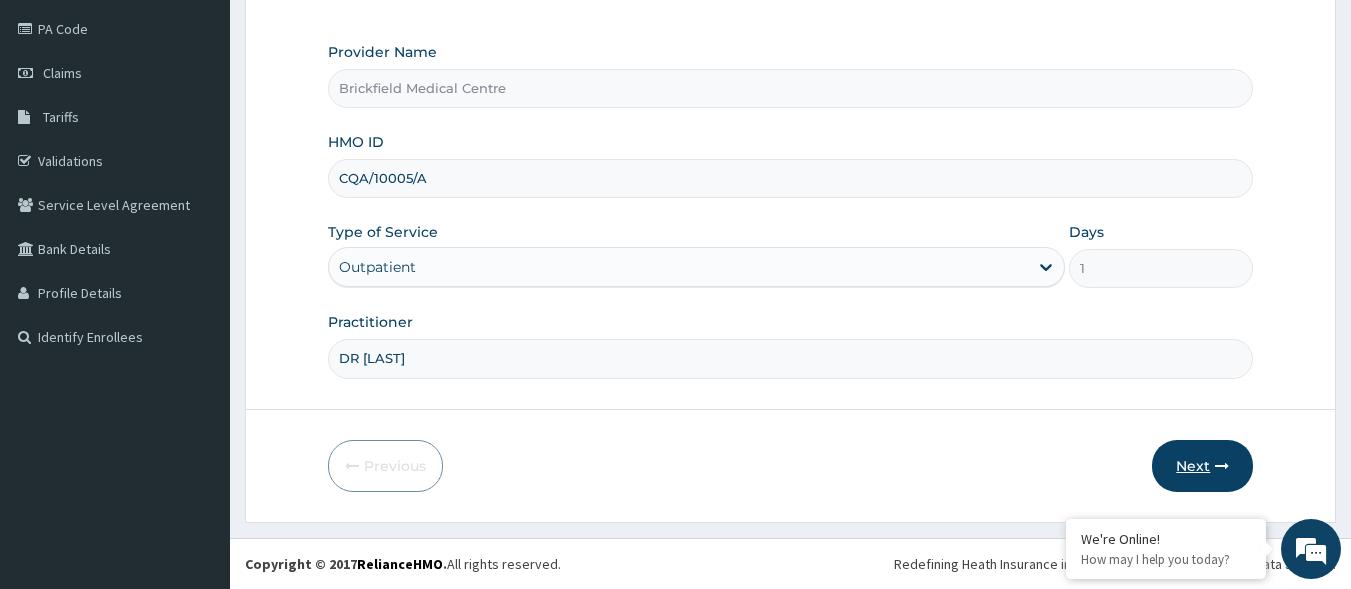 click on "Next" at bounding box center (1202, 466) 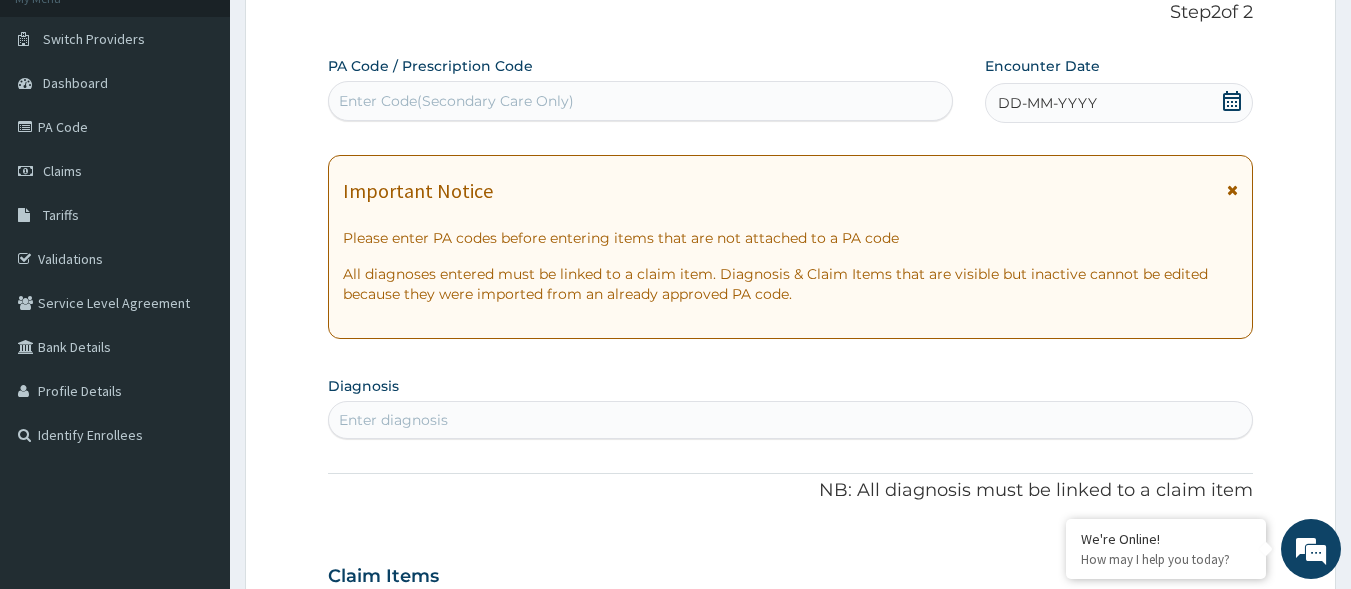 scroll, scrollTop: 134, scrollLeft: 0, axis: vertical 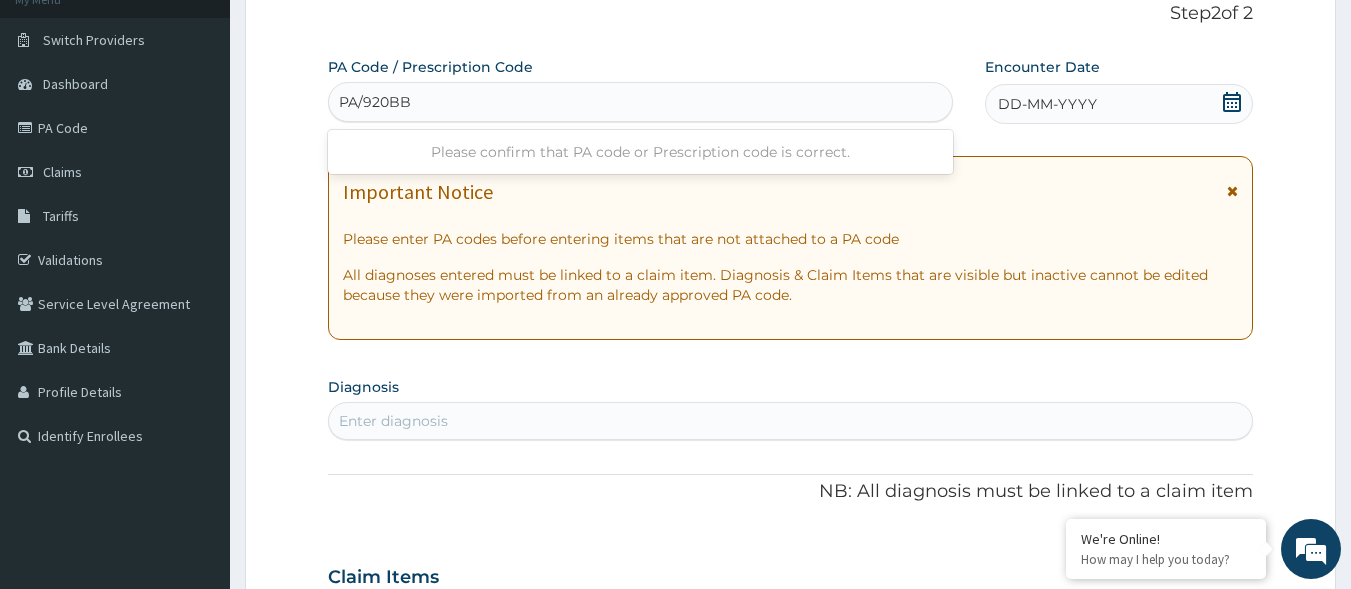 type on "PA/920BBS" 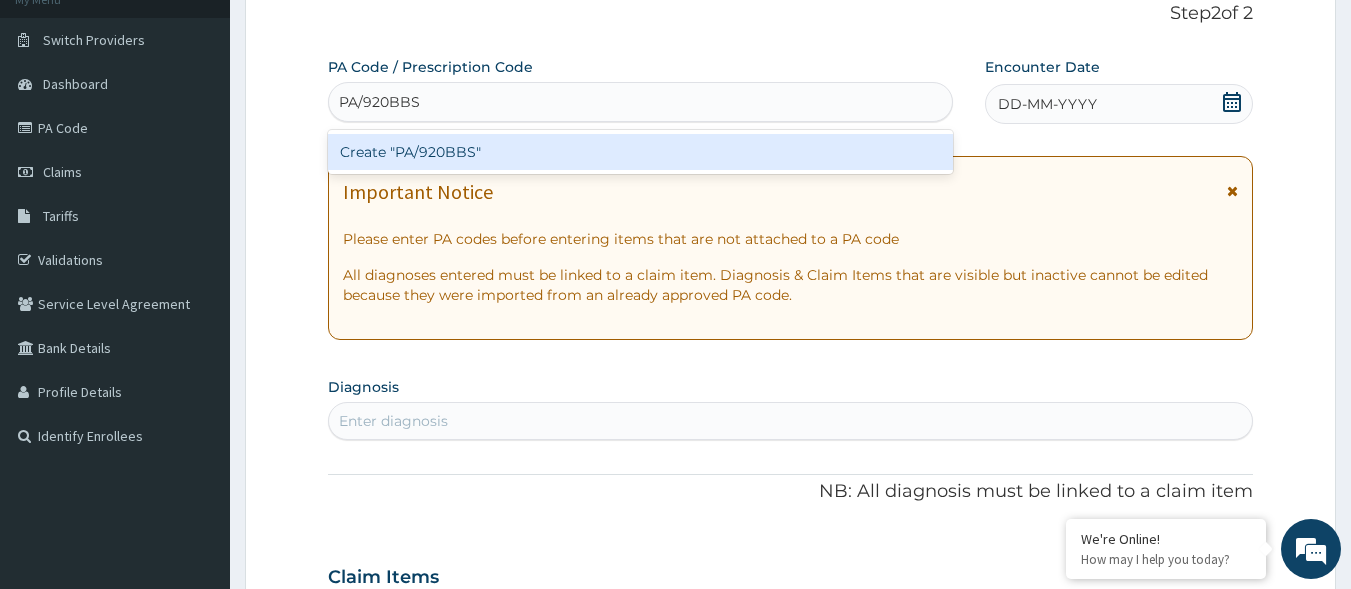 click on "Create "PA/920BBS"" at bounding box center [641, 152] 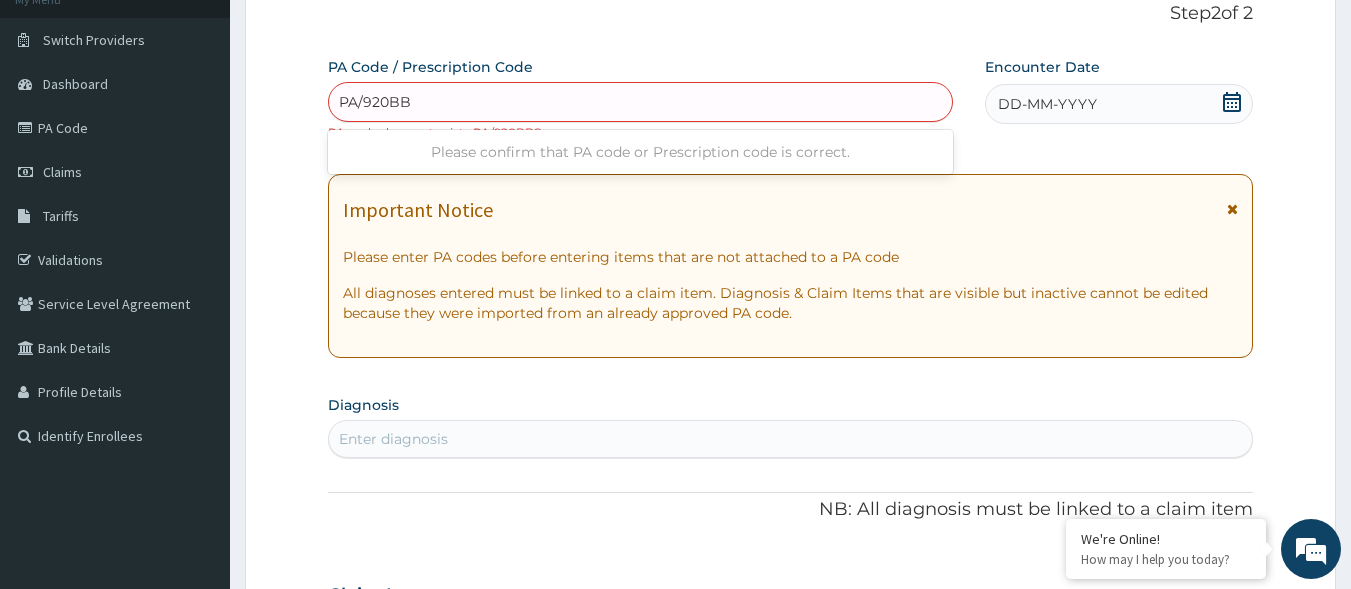 type on "PA/920BB2" 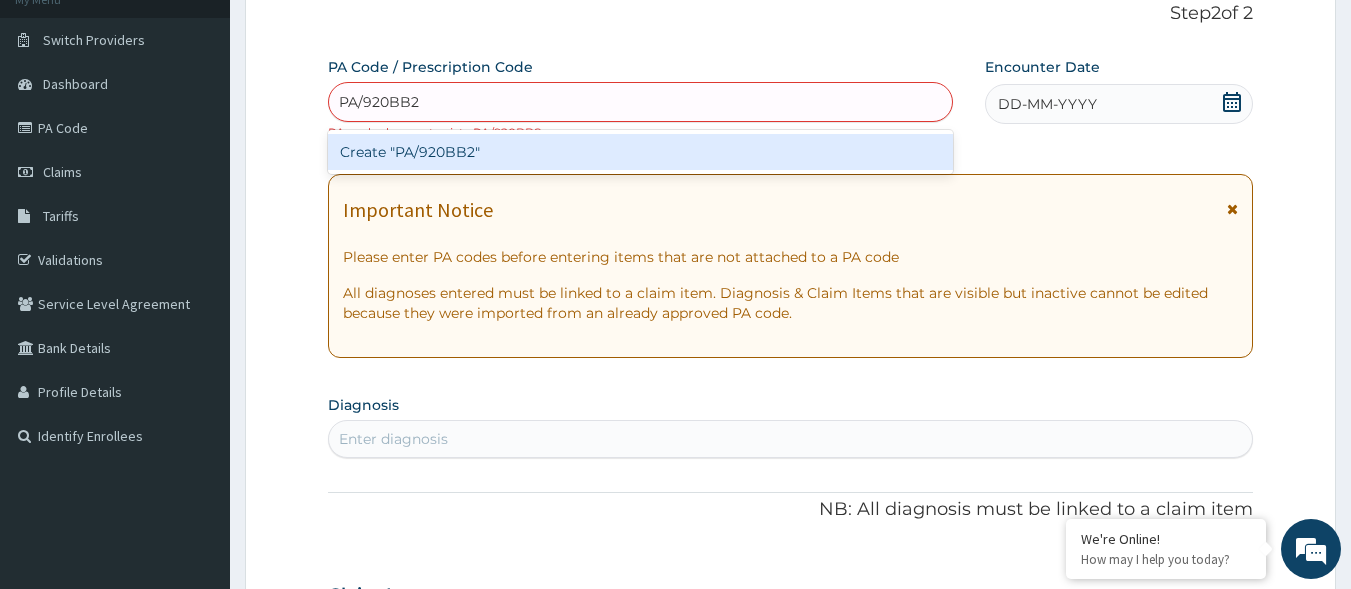 click on "Create "PA/920BB2"" at bounding box center (641, 152) 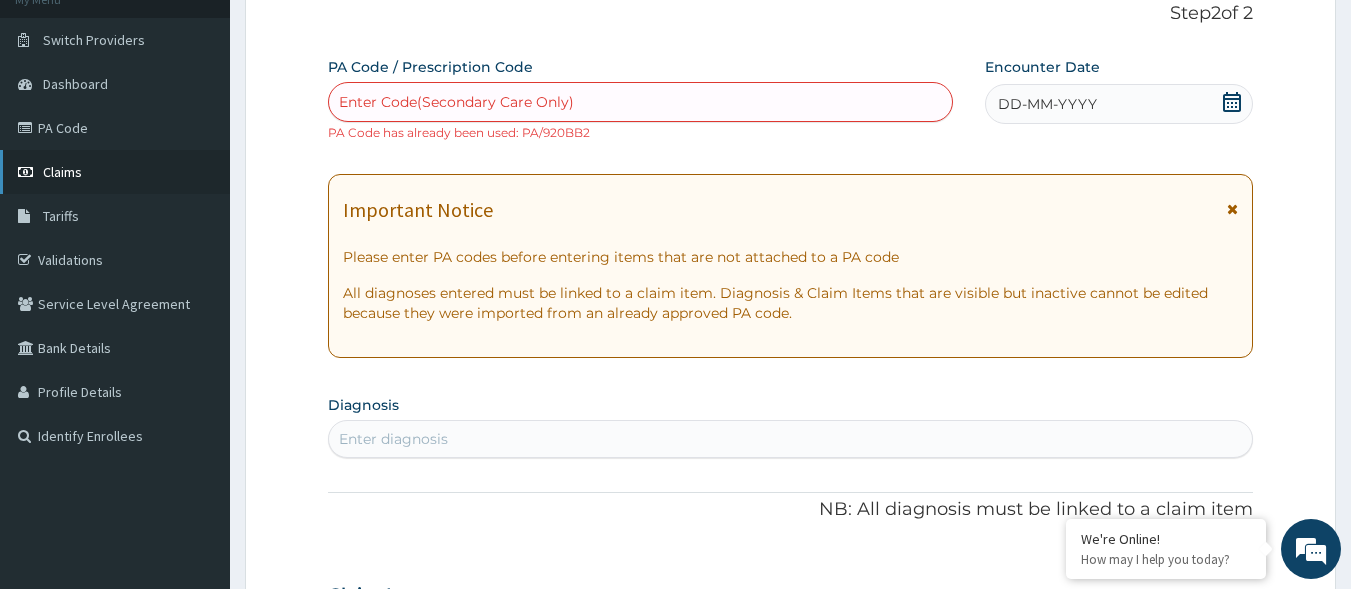 click on "Claims" at bounding box center [115, 172] 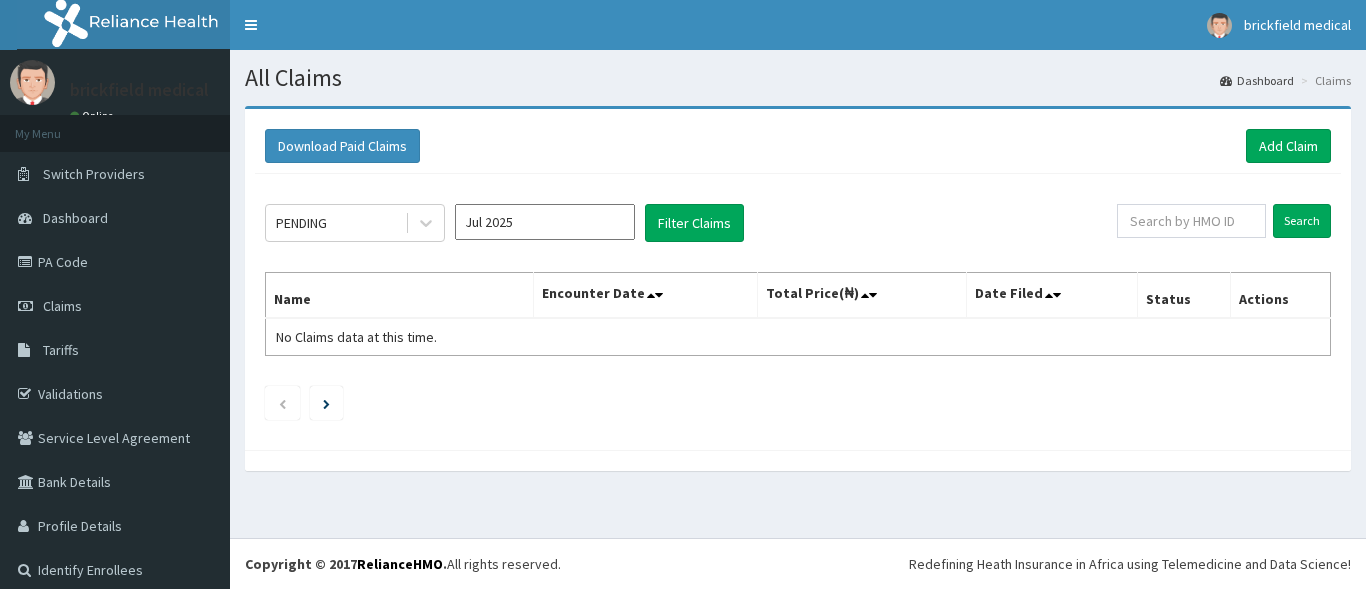 scroll, scrollTop: 0, scrollLeft: 0, axis: both 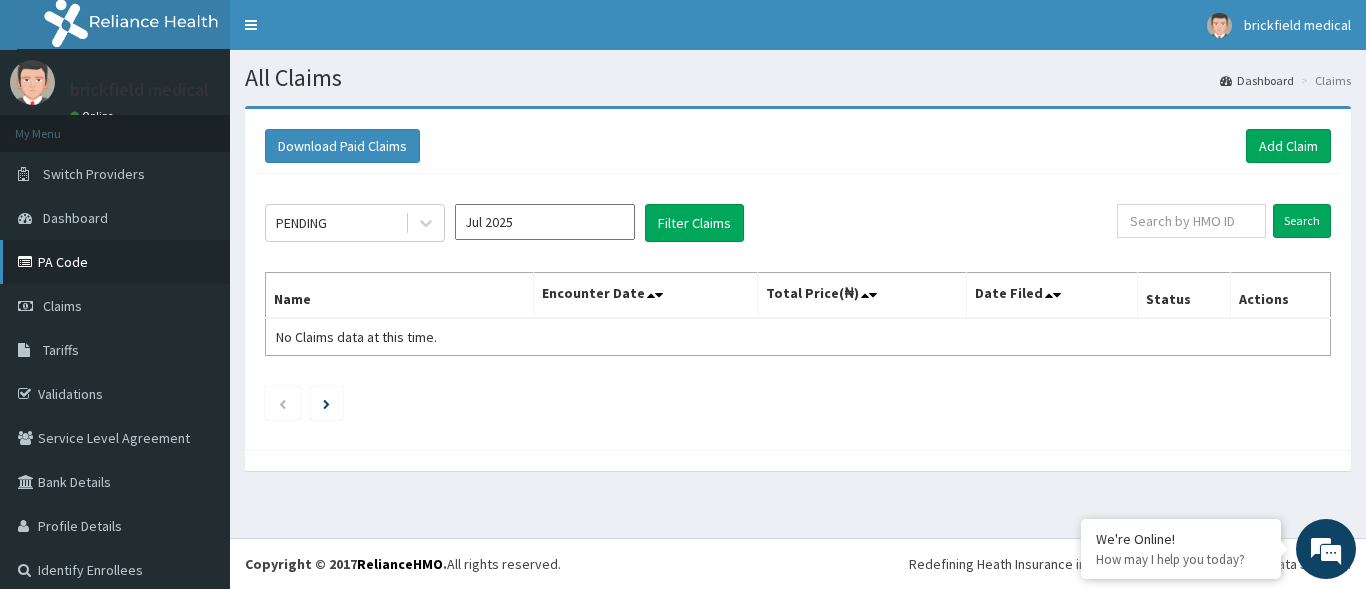 click on "PA Code" at bounding box center (115, 262) 